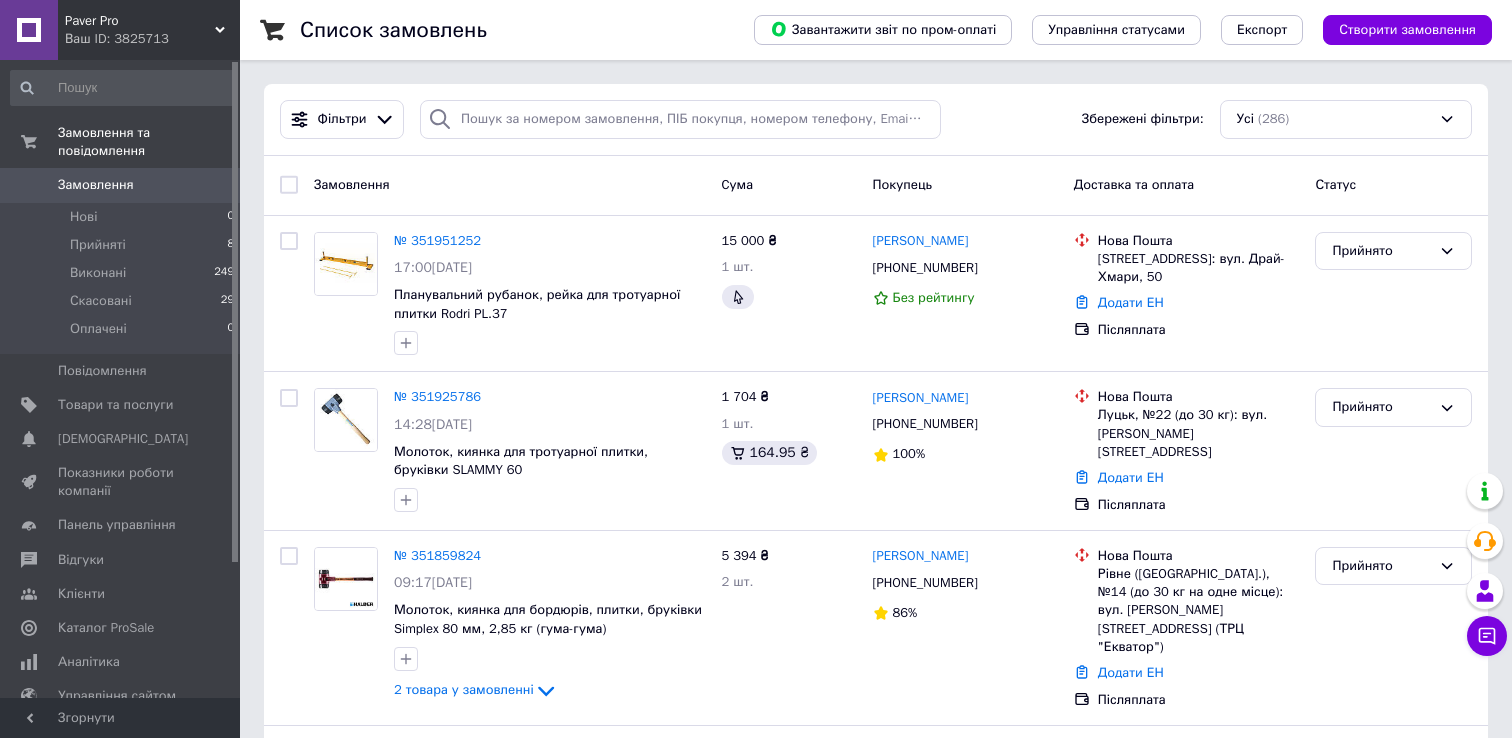 scroll, scrollTop: 0, scrollLeft: 0, axis: both 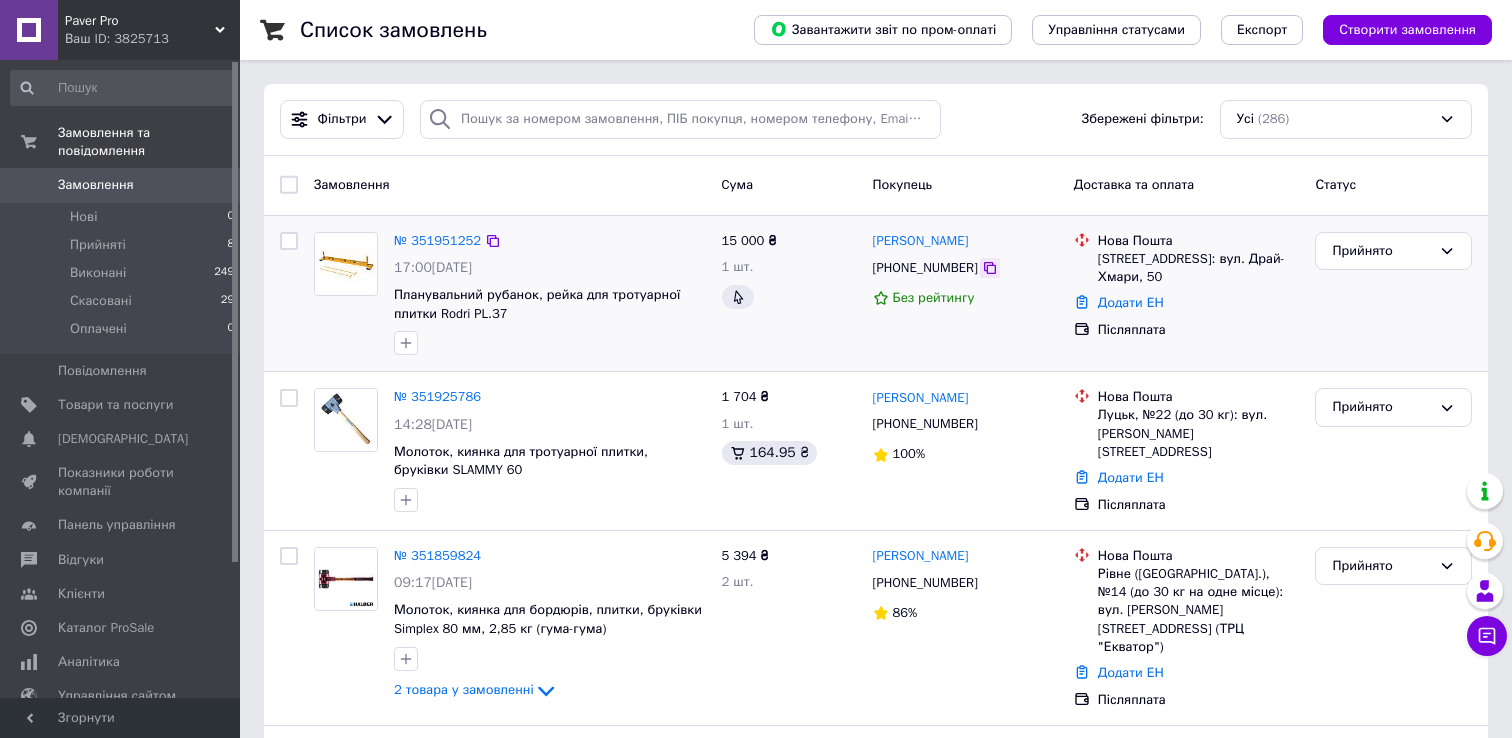 click 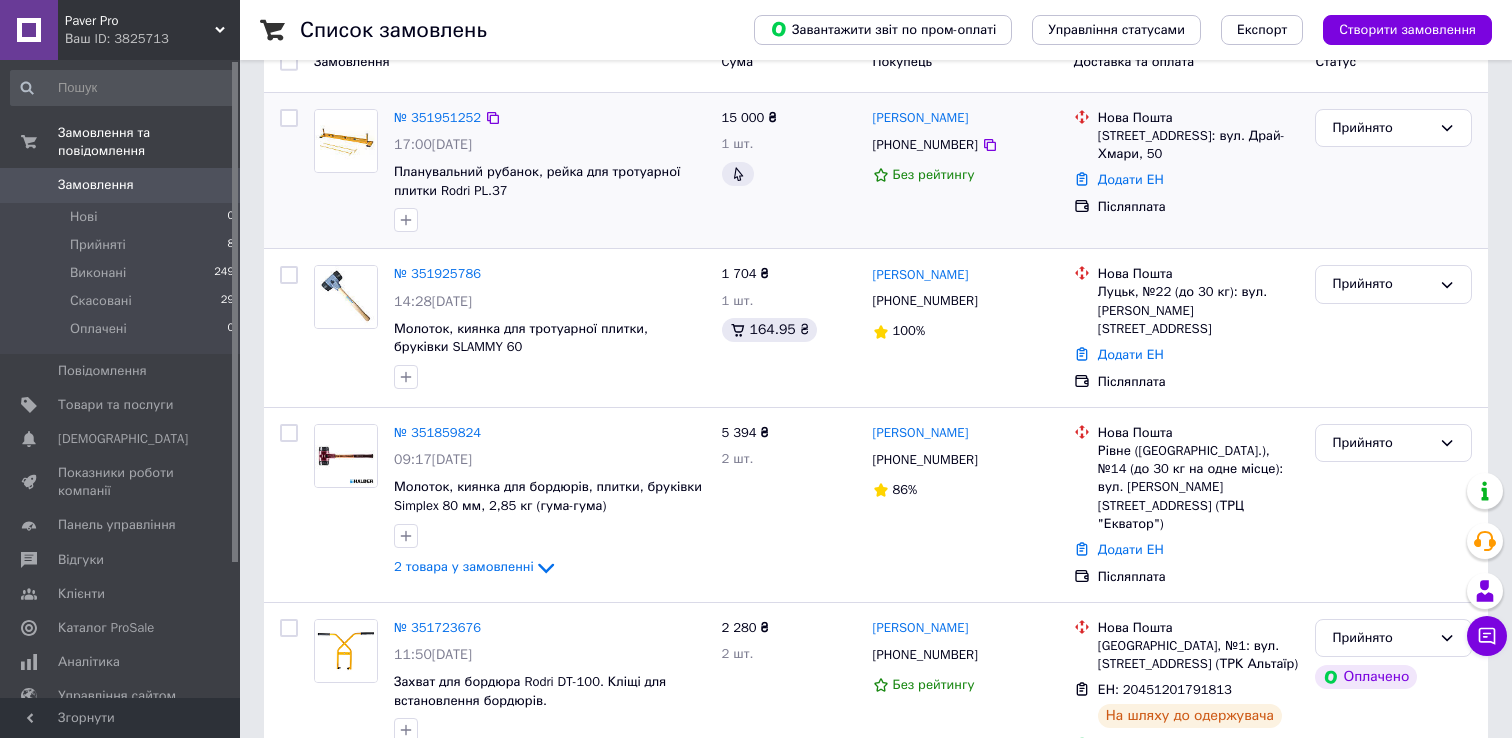 scroll, scrollTop: 125, scrollLeft: 0, axis: vertical 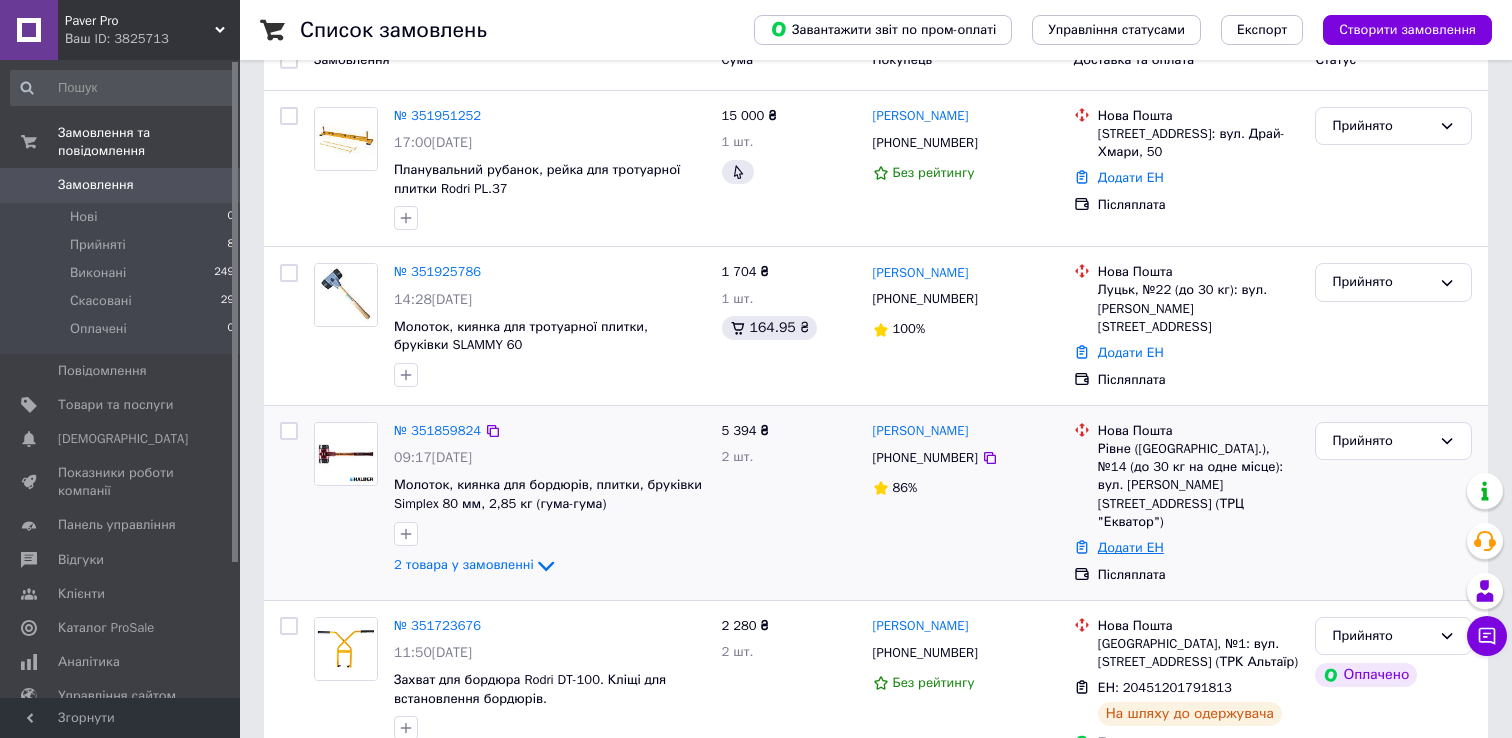 click on "Додати ЕН" at bounding box center (1131, 547) 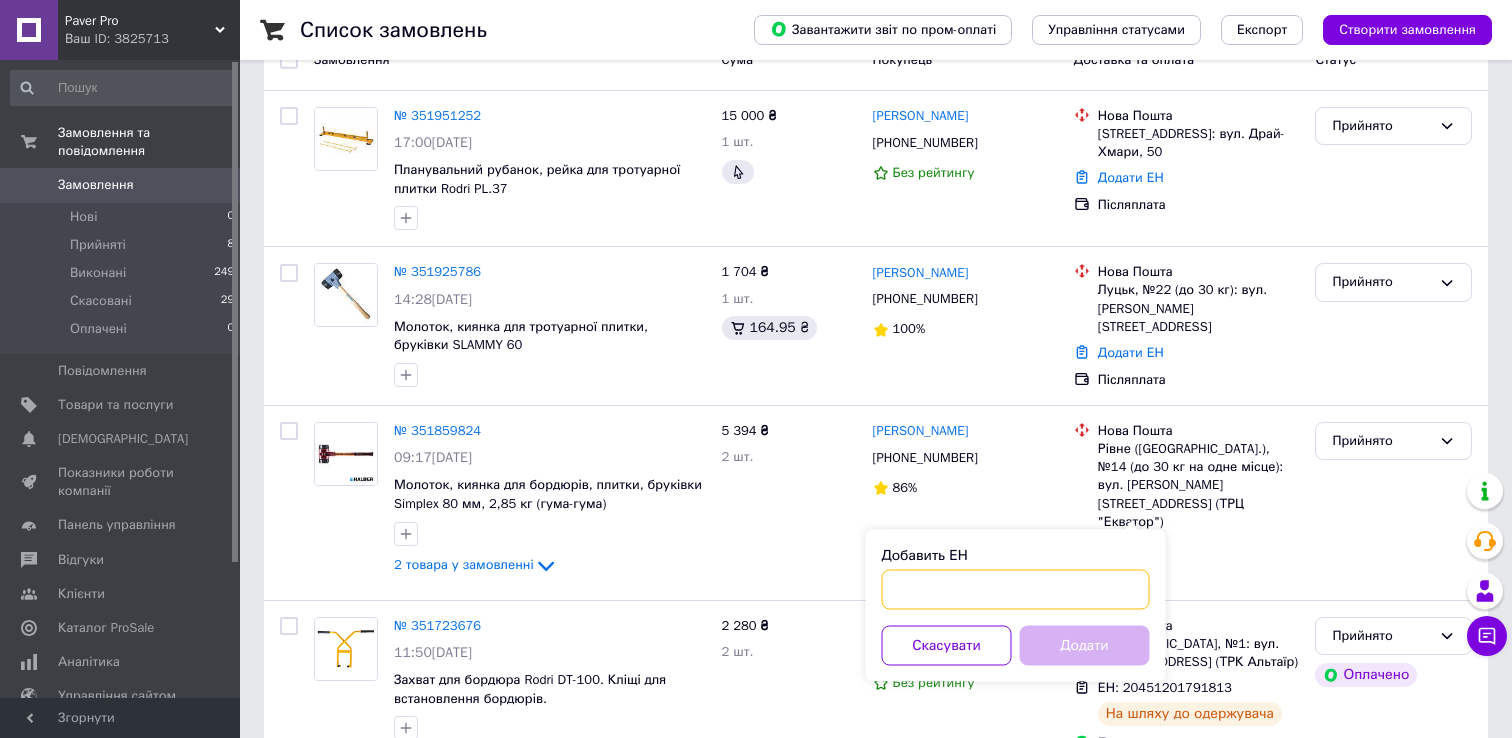 click on "Добавить ЕН" at bounding box center [1016, 590] 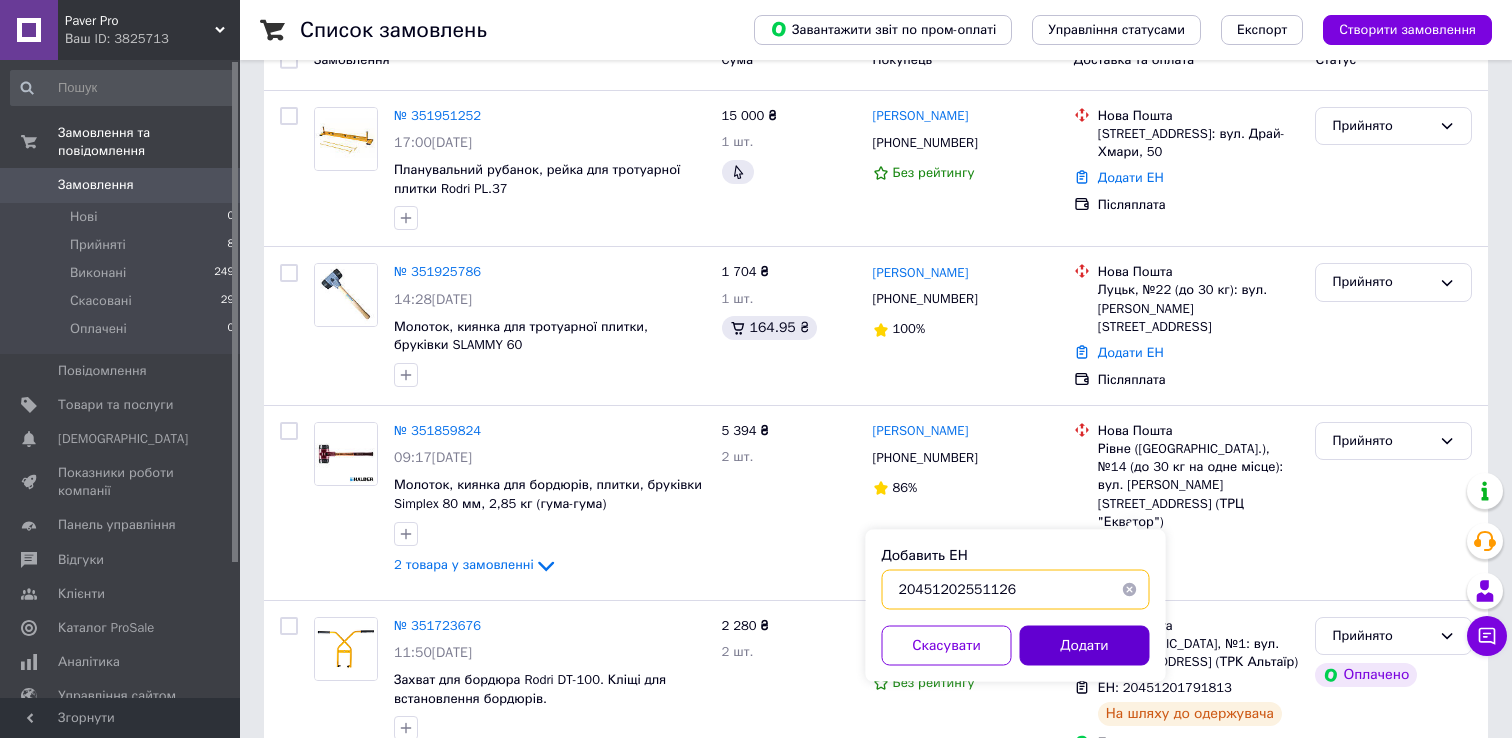 type on "20451202551126" 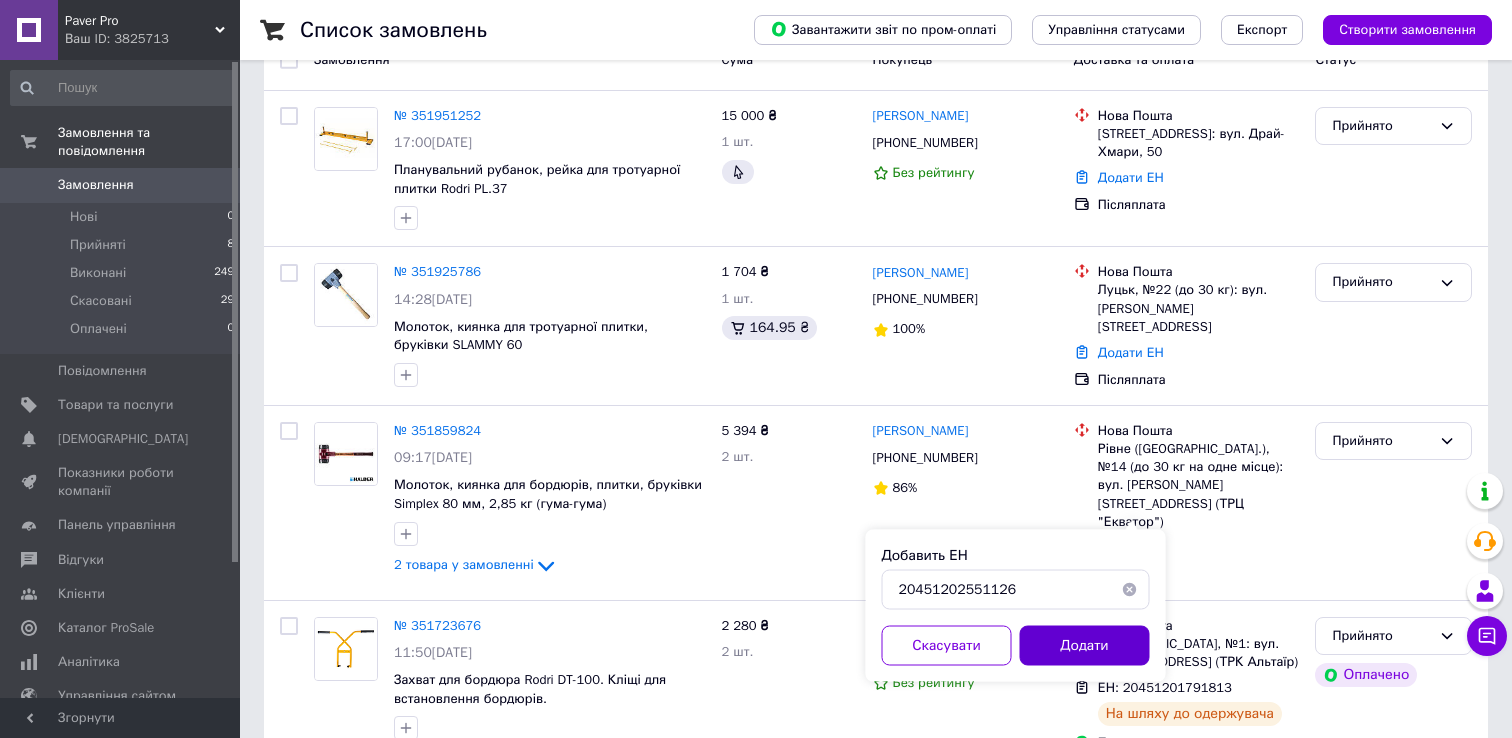click on "Додати" at bounding box center [1085, 646] 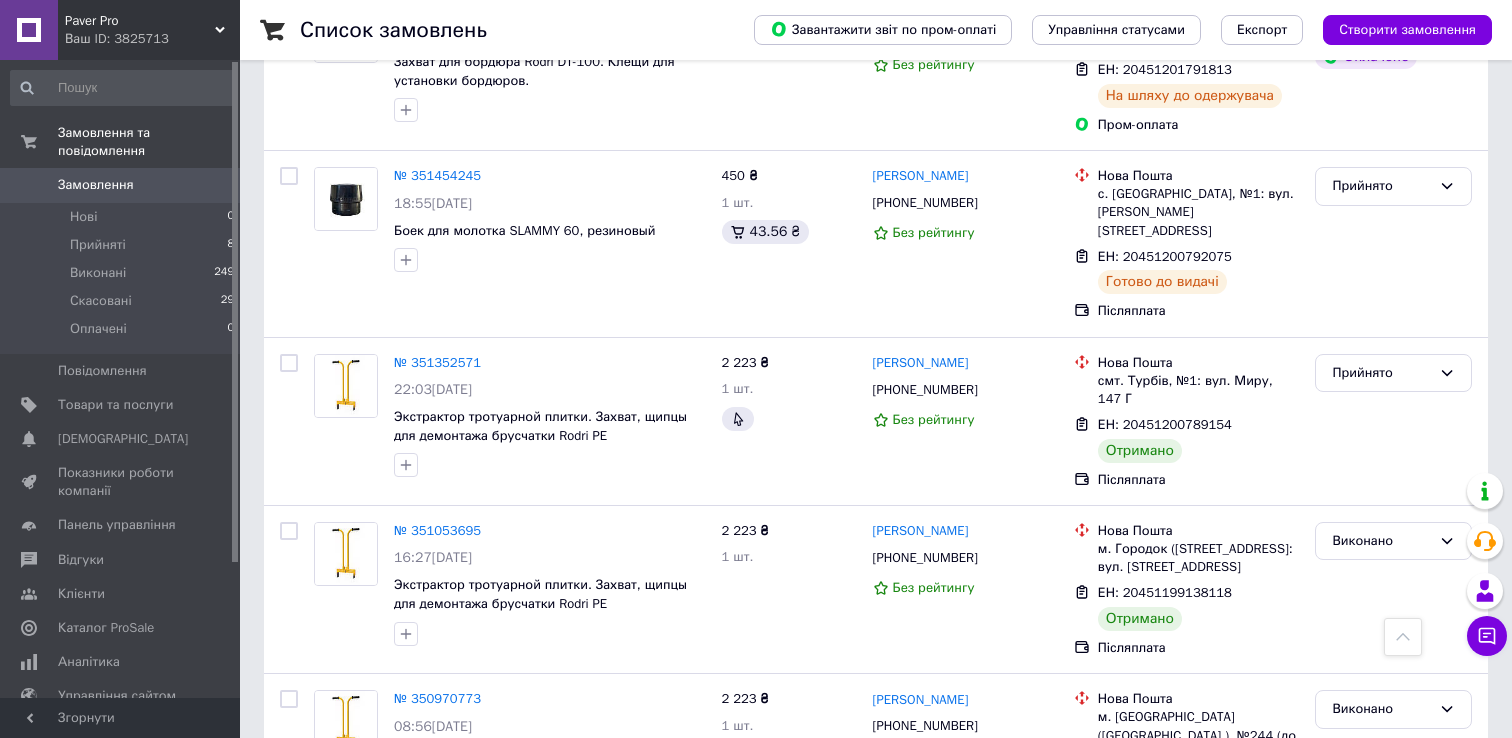 scroll, scrollTop: 814, scrollLeft: 0, axis: vertical 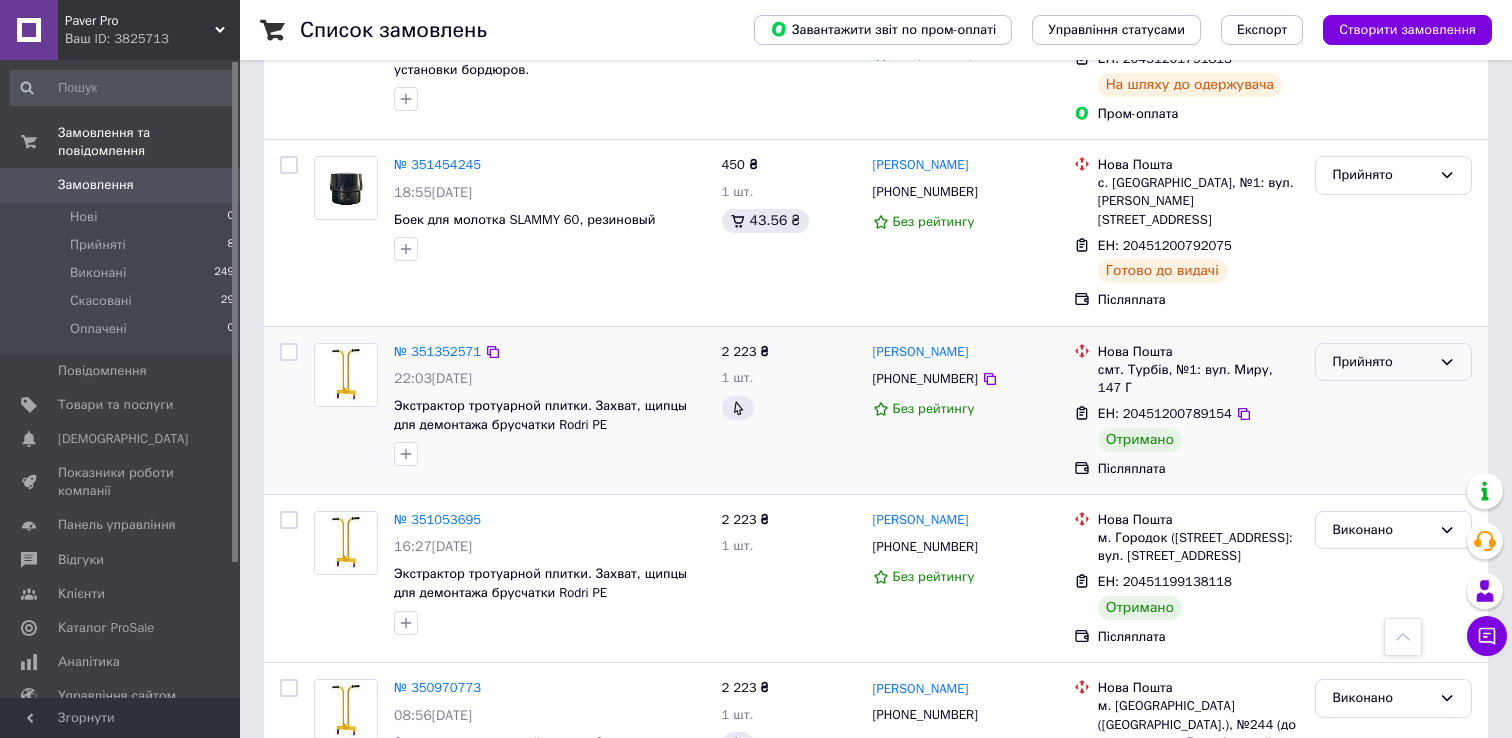 click on "Прийнято" at bounding box center [1381, 362] 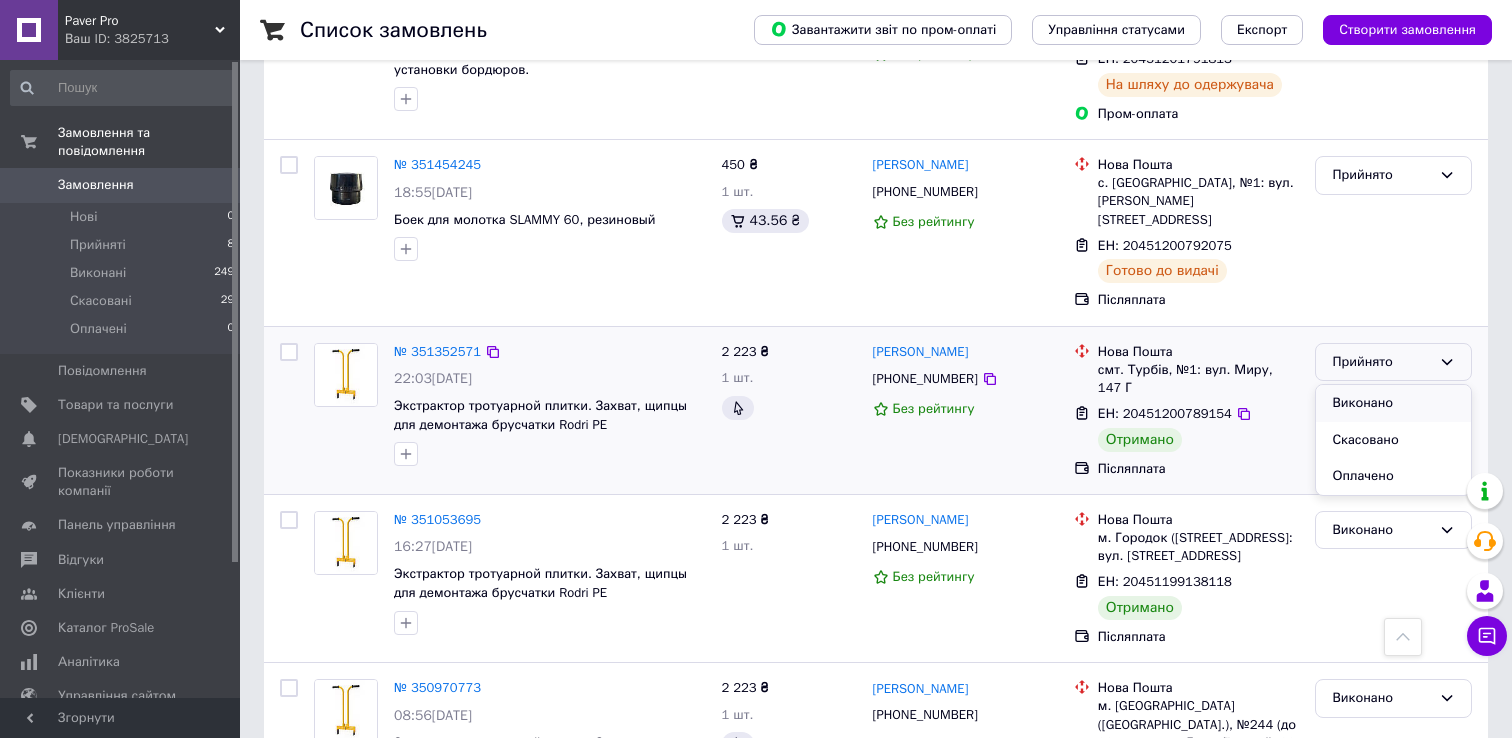 click on "Виконано" at bounding box center [1393, 403] 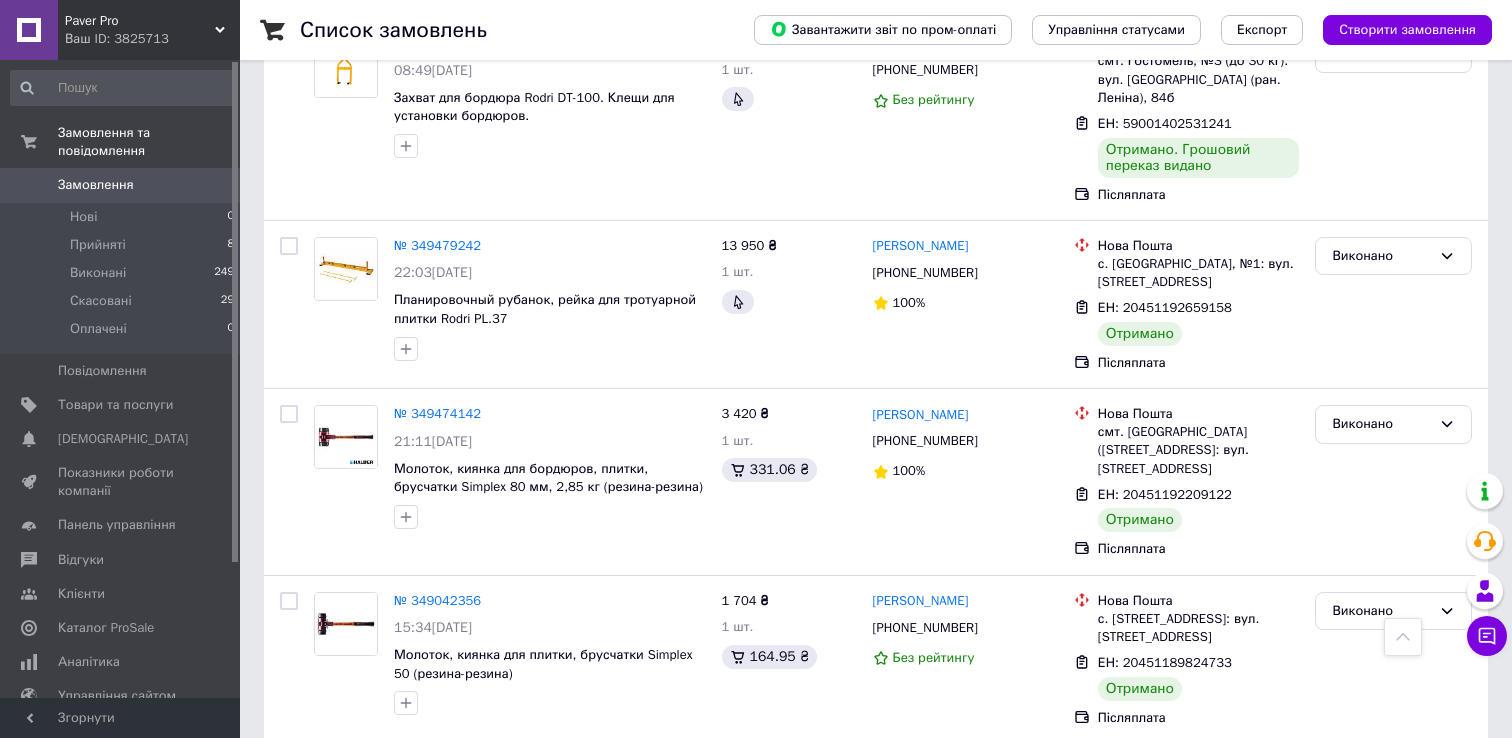scroll, scrollTop: 3031, scrollLeft: 0, axis: vertical 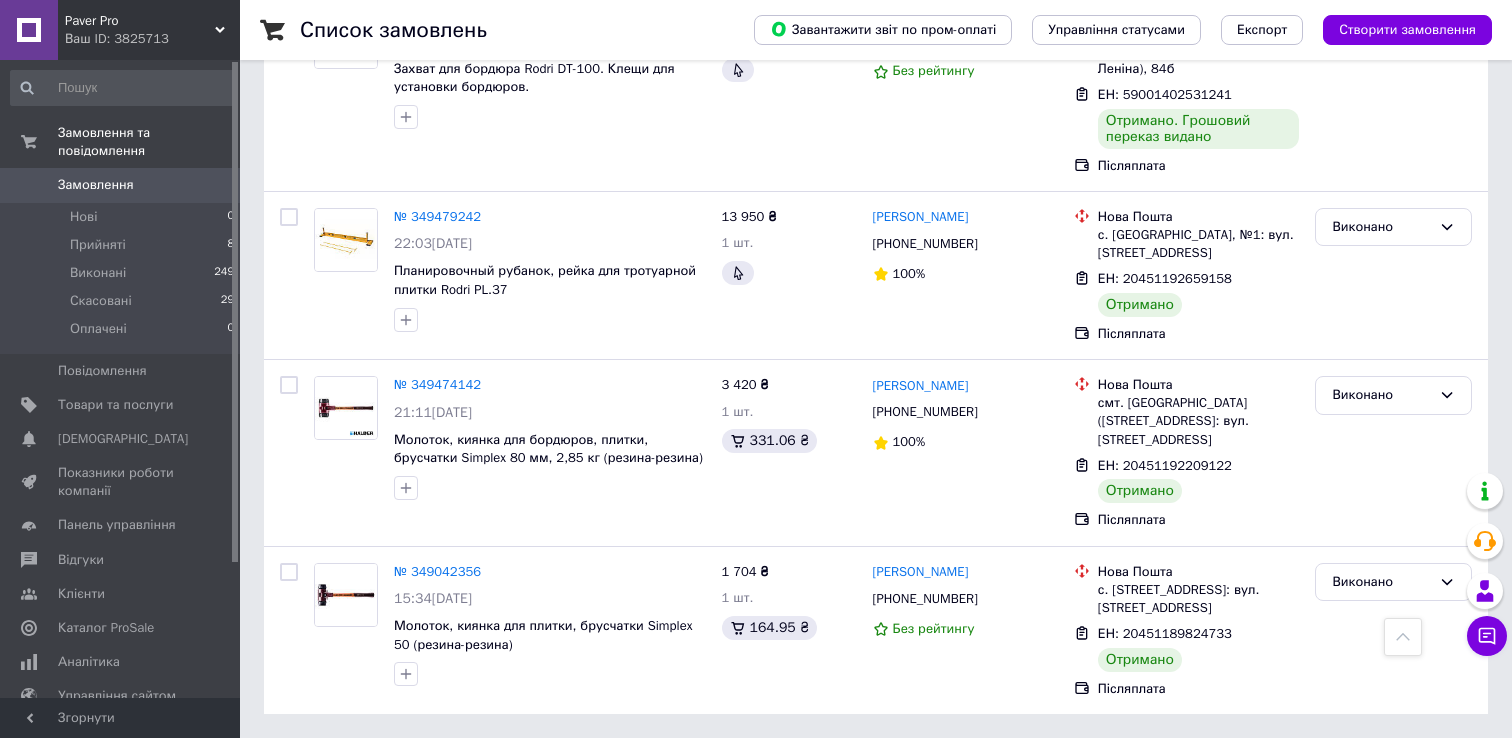 click on "2" at bounding box center [327, 759] 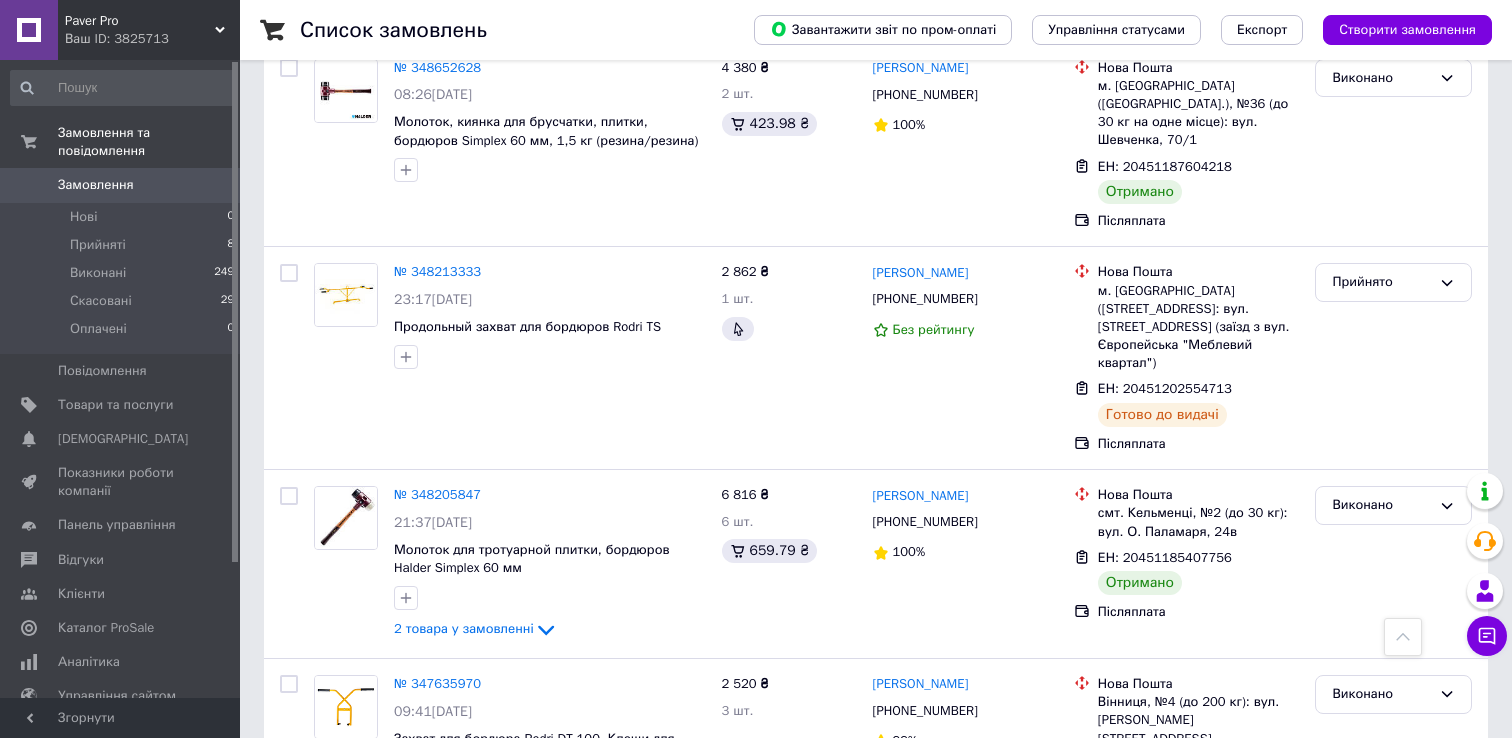 scroll, scrollTop: 902, scrollLeft: 0, axis: vertical 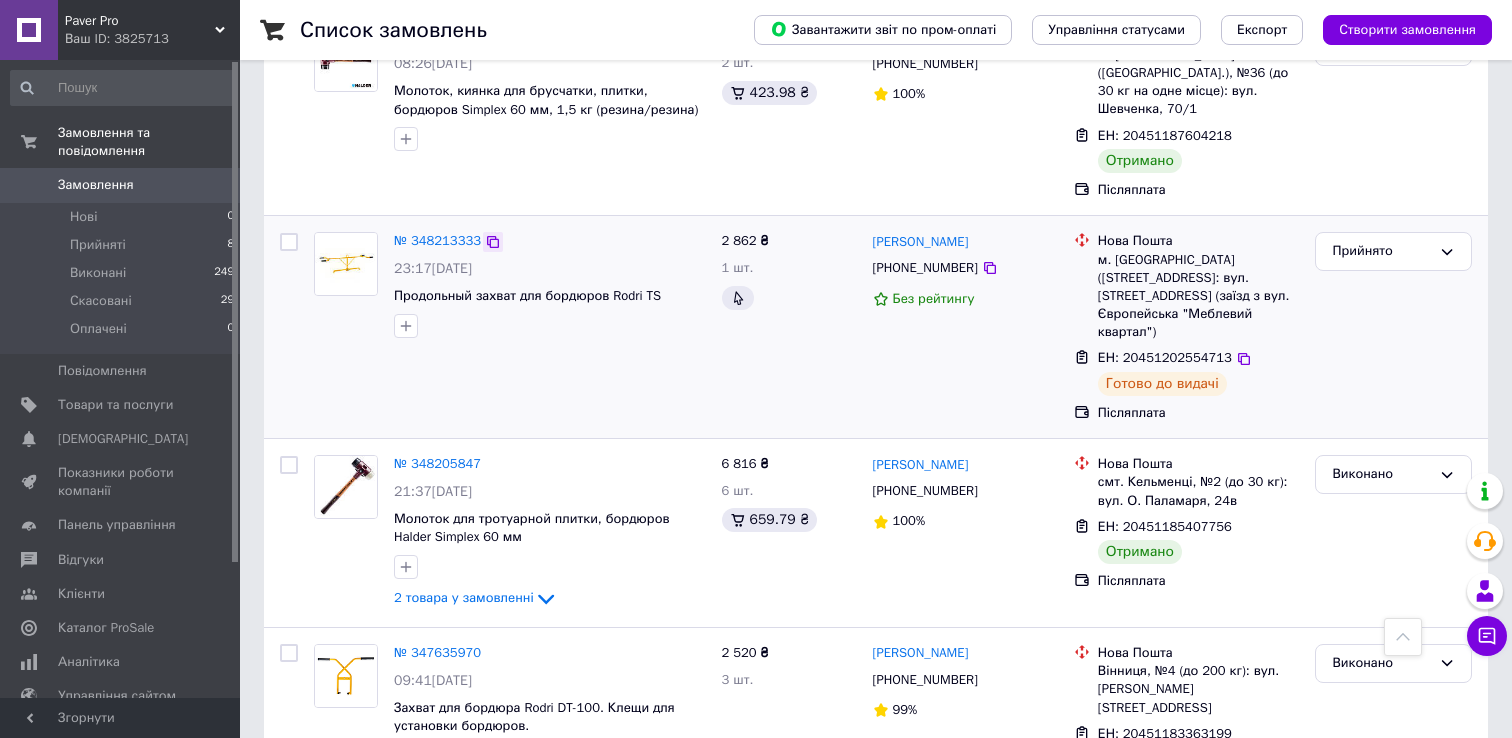 click 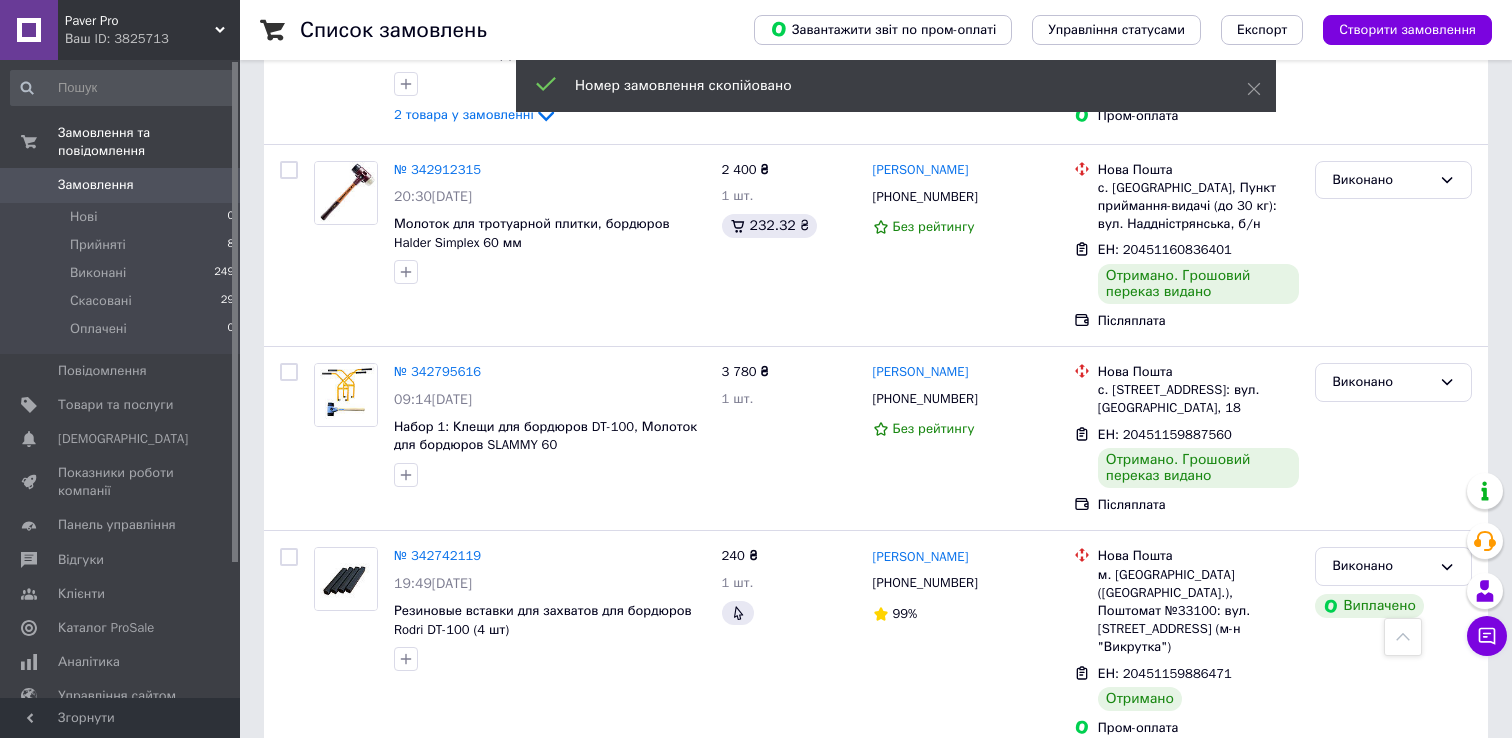 scroll, scrollTop: 3263, scrollLeft: 0, axis: vertical 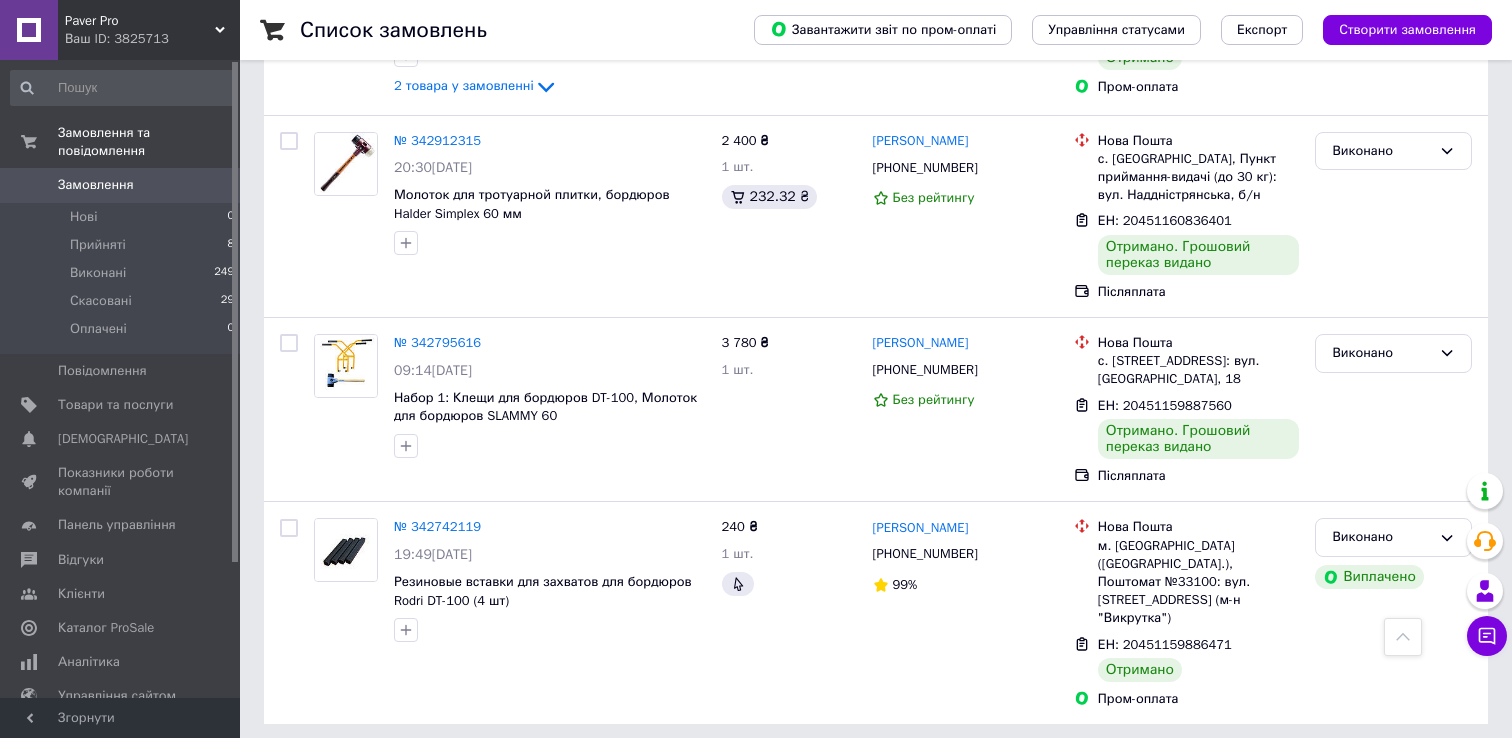 click on "1" at bounding box center [404, 769] 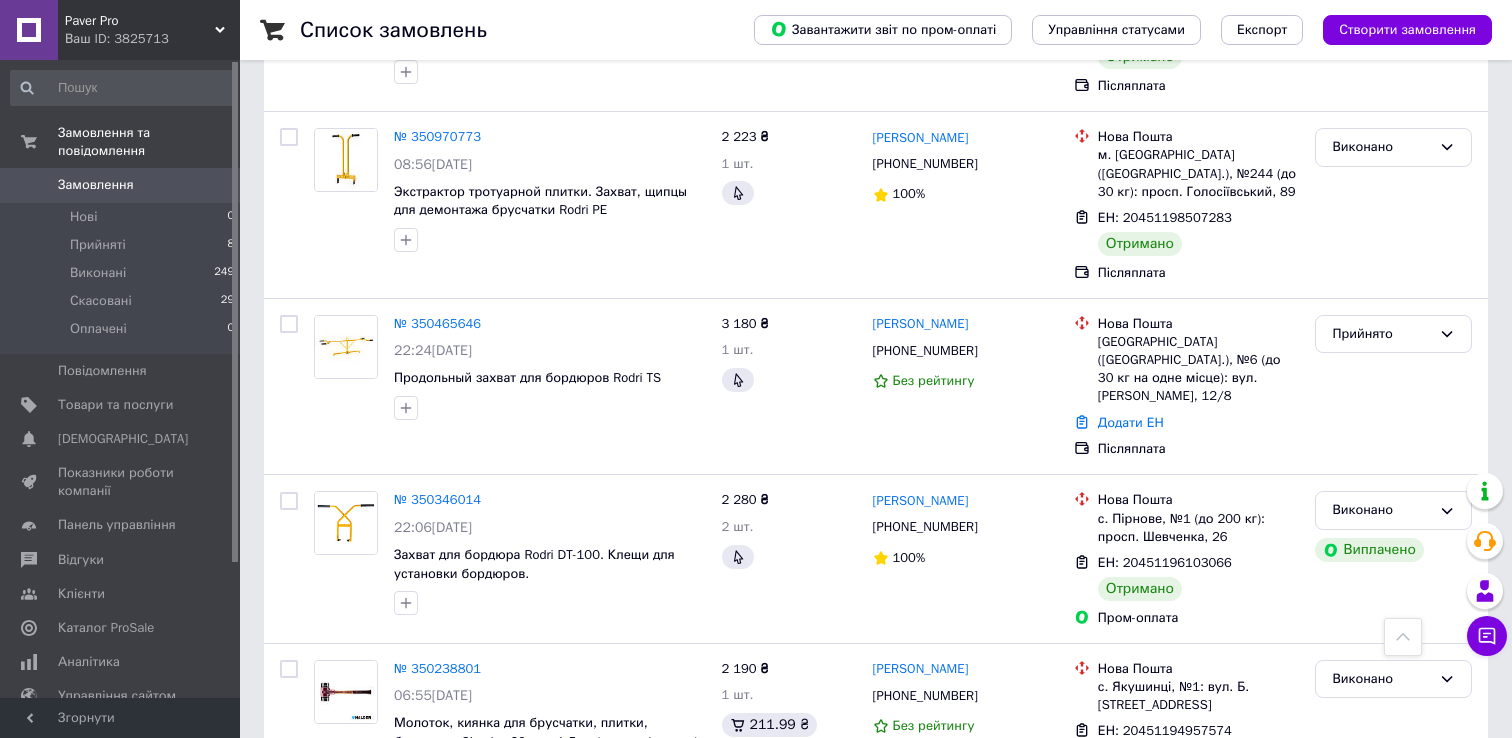 scroll, scrollTop: 1386, scrollLeft: 0, axis: vertical 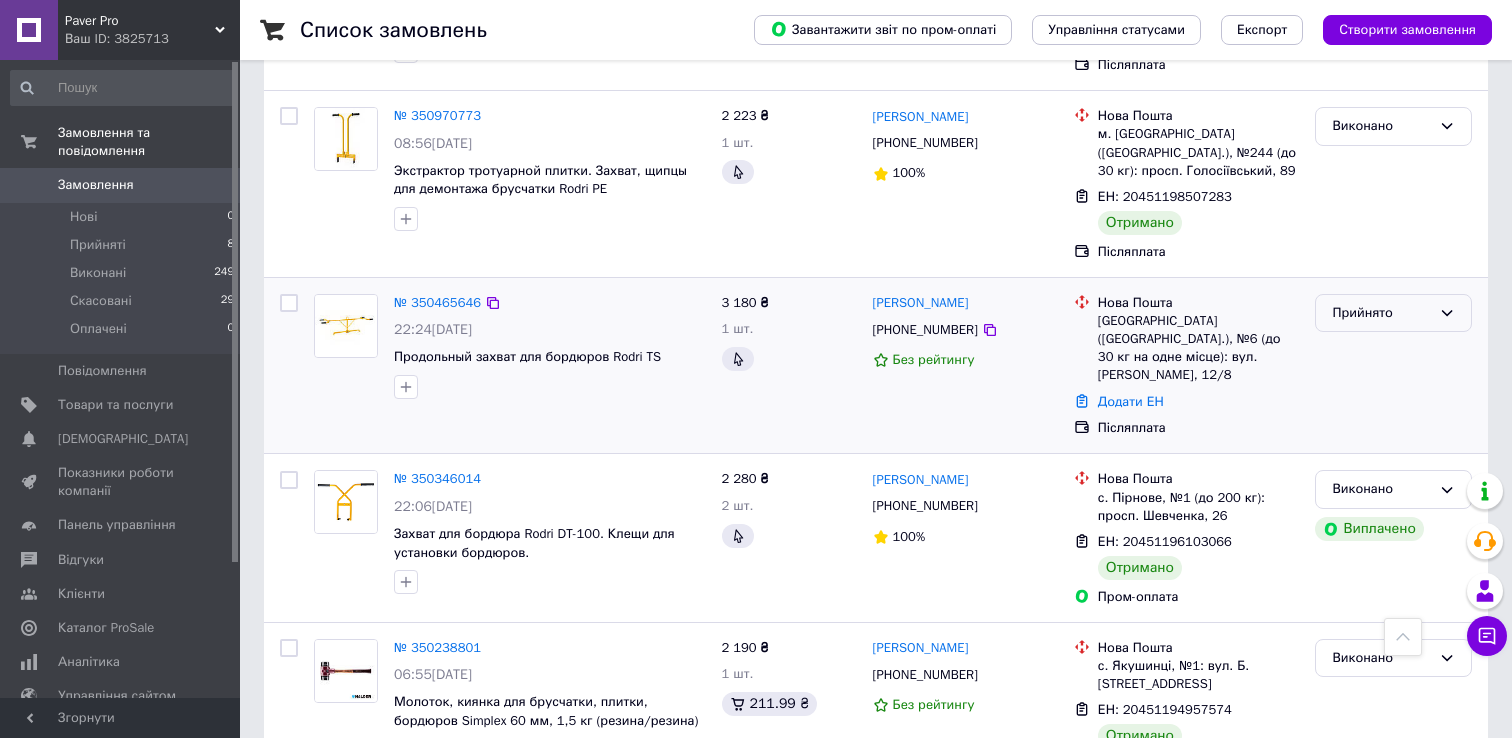 click on "Прийнято" at bounding box center [1381, 313] 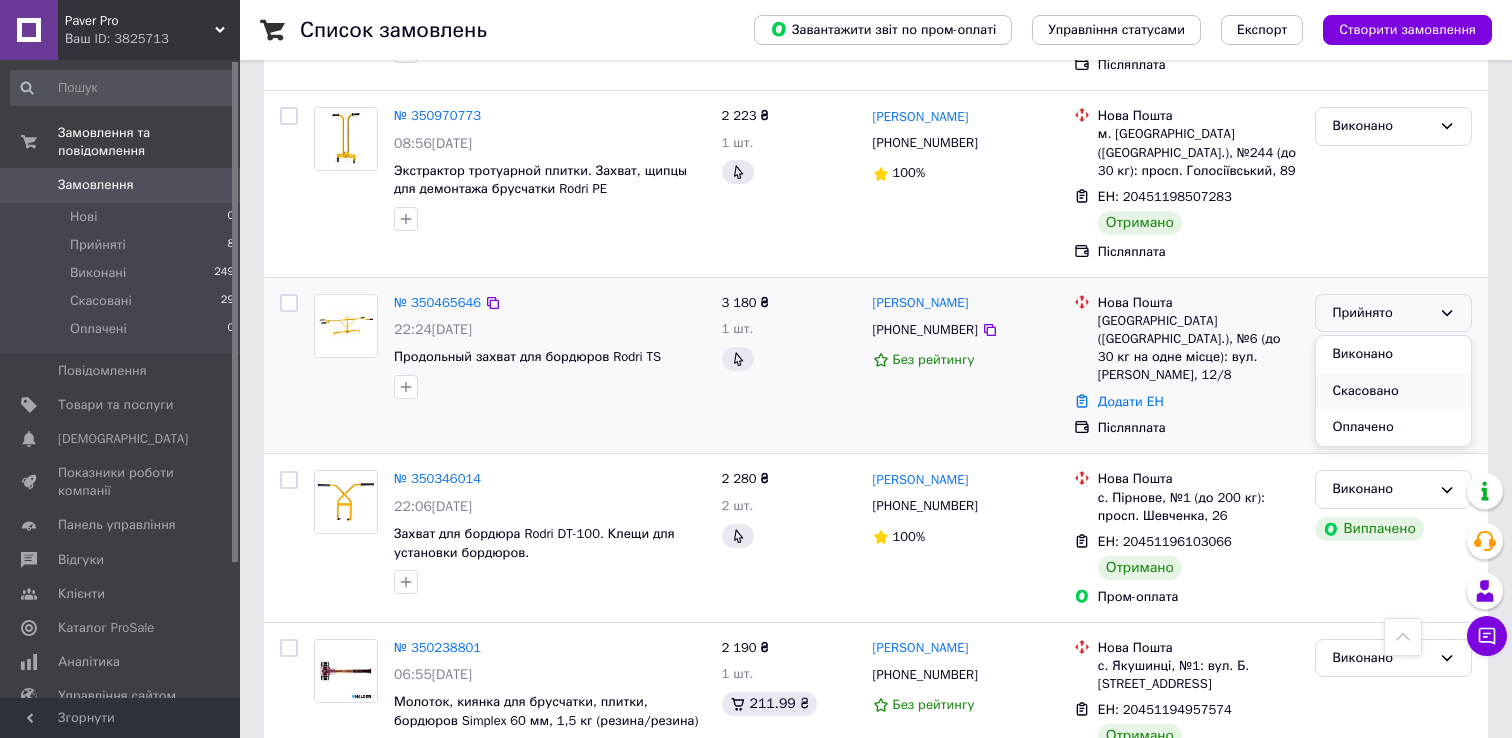 click on "Скасовано" at bounding box center [1393, 391] 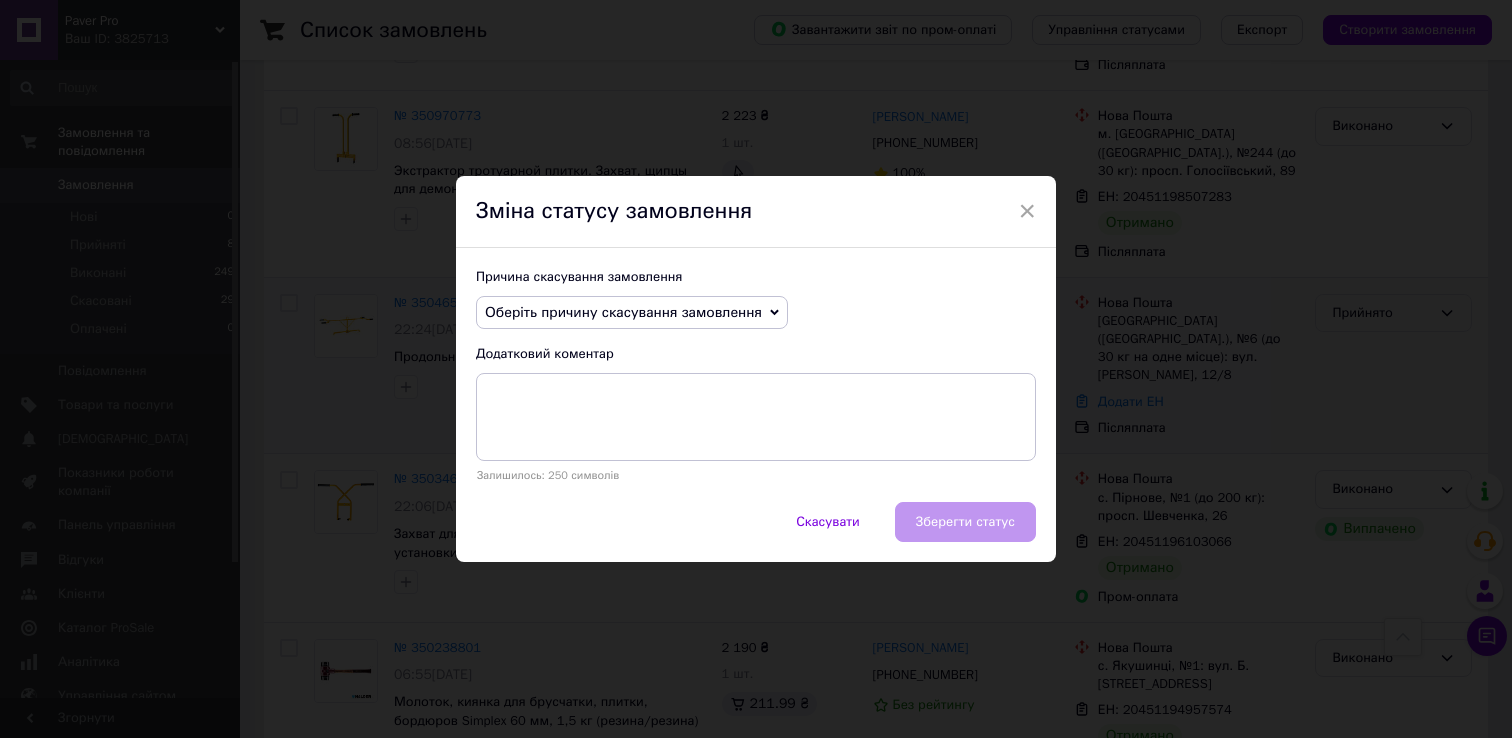 click on "Оберіть причину скасування замовлення" at bounding box center (623, 312) 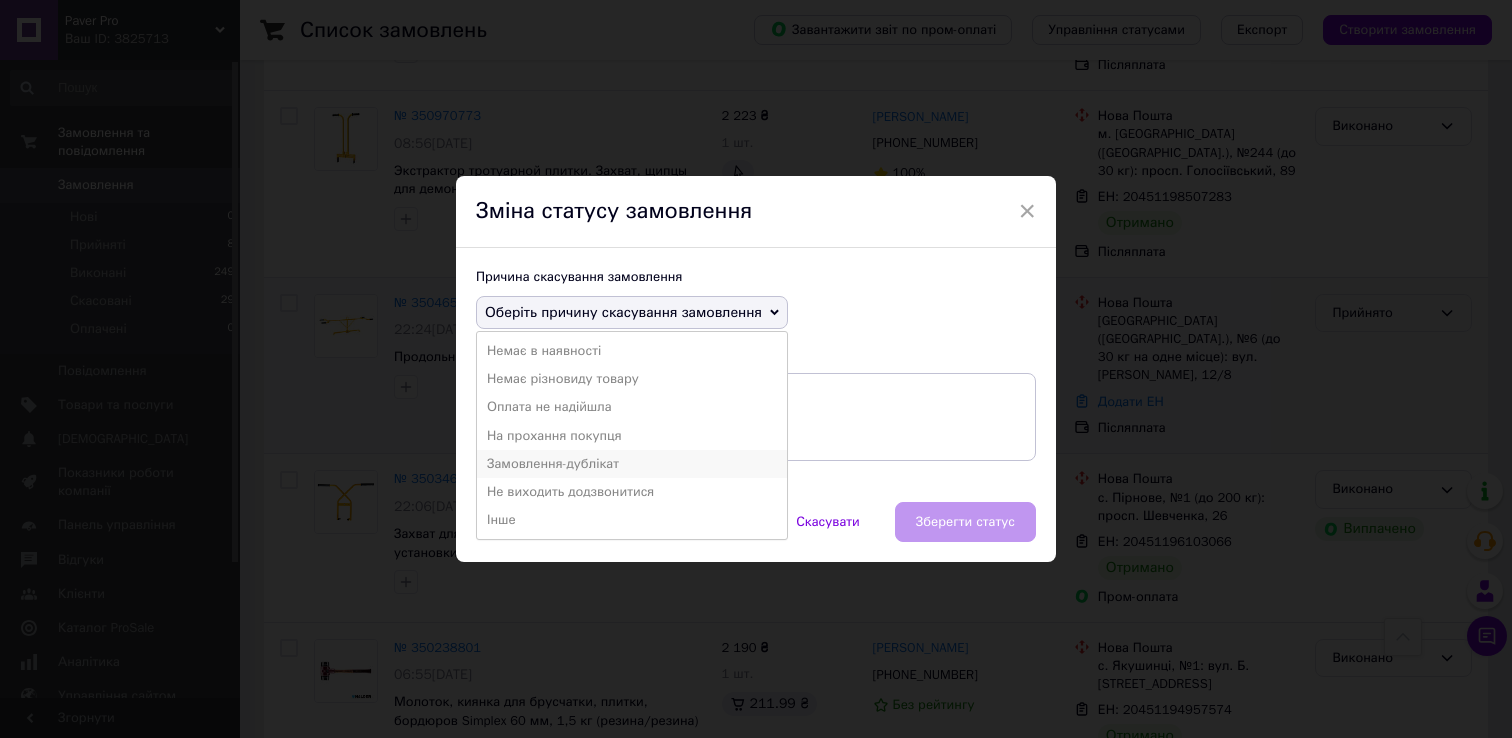 click on "Замовлення-дублікат" at bounding box center (632, 464) 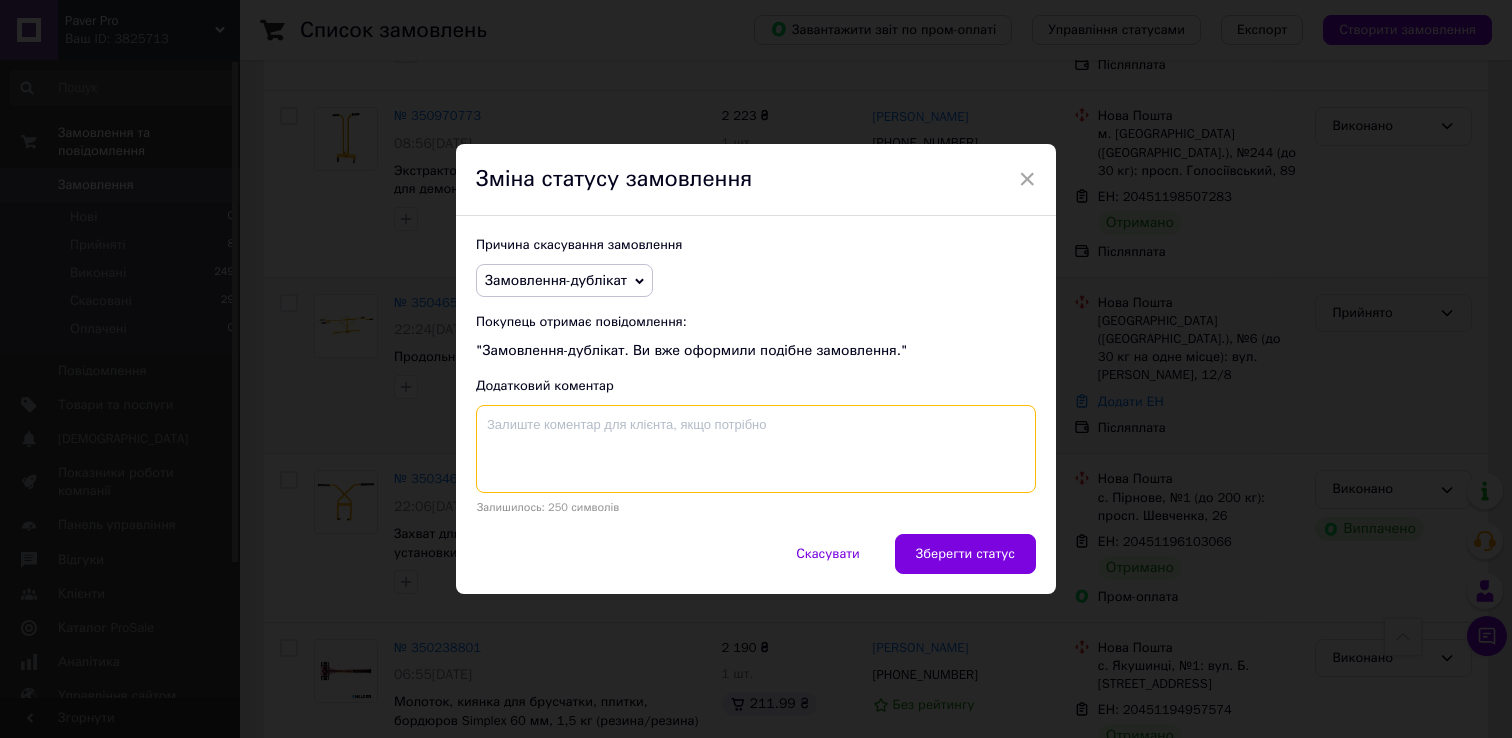 click at bounding box center [756, 449] 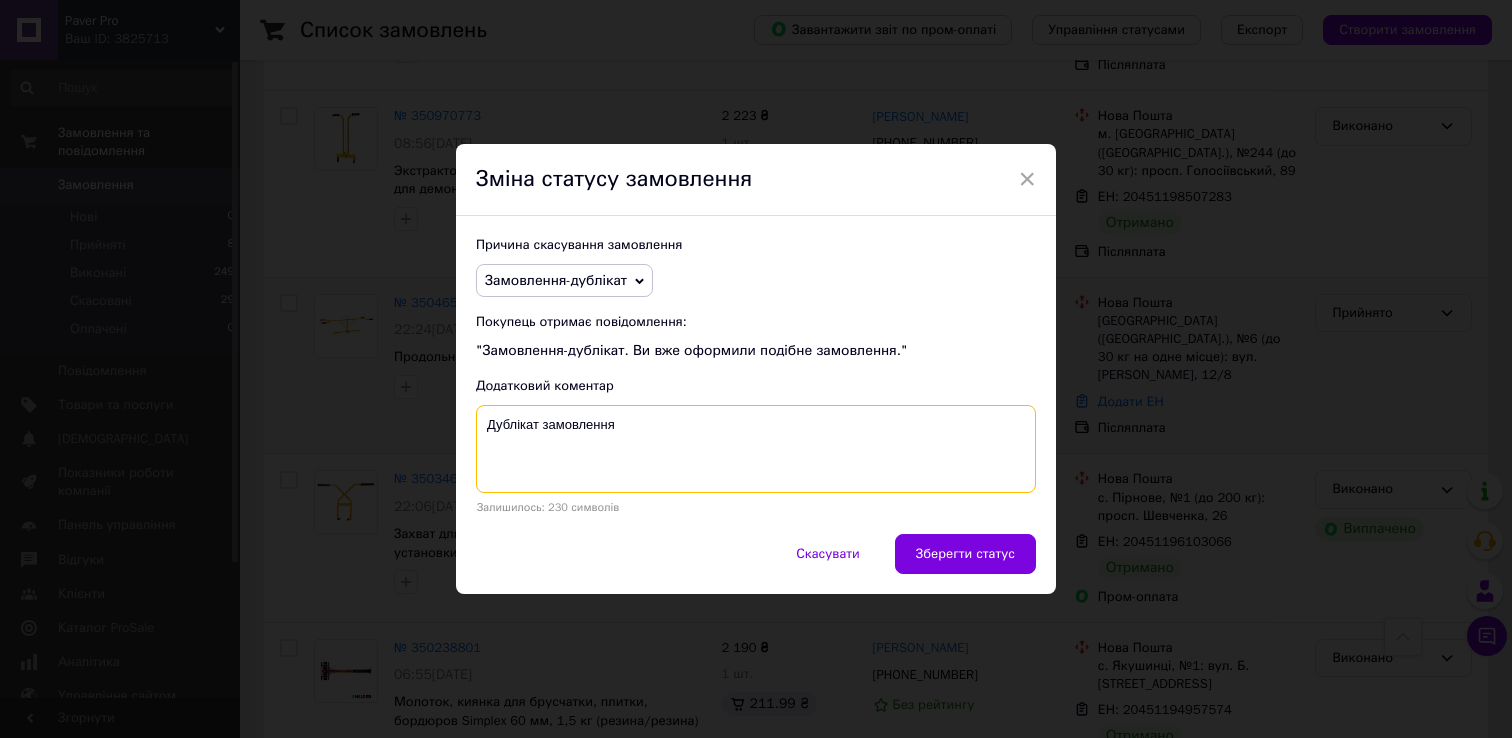 paste on "348213333" 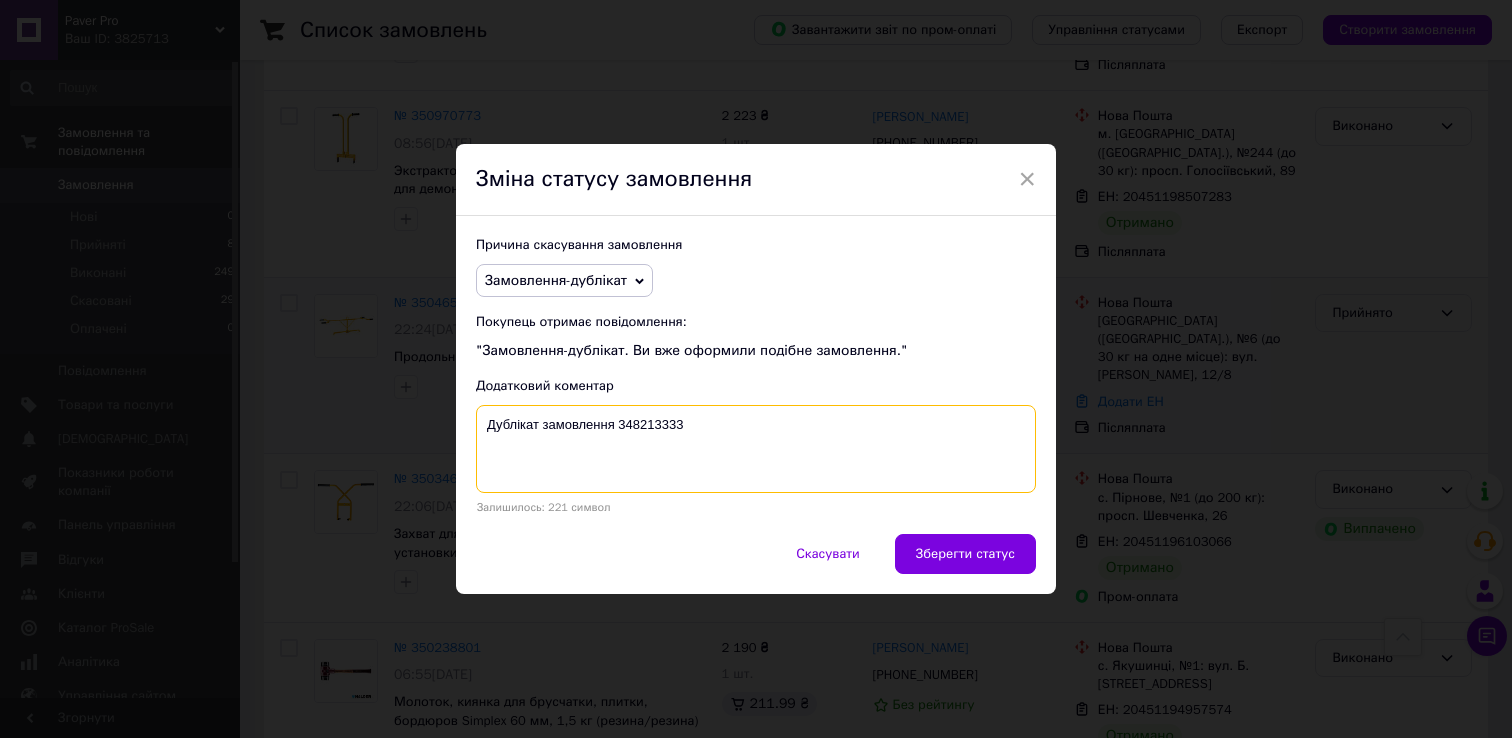click on "Дублікат замовлення 348213333" at bounding box center [756, 449] 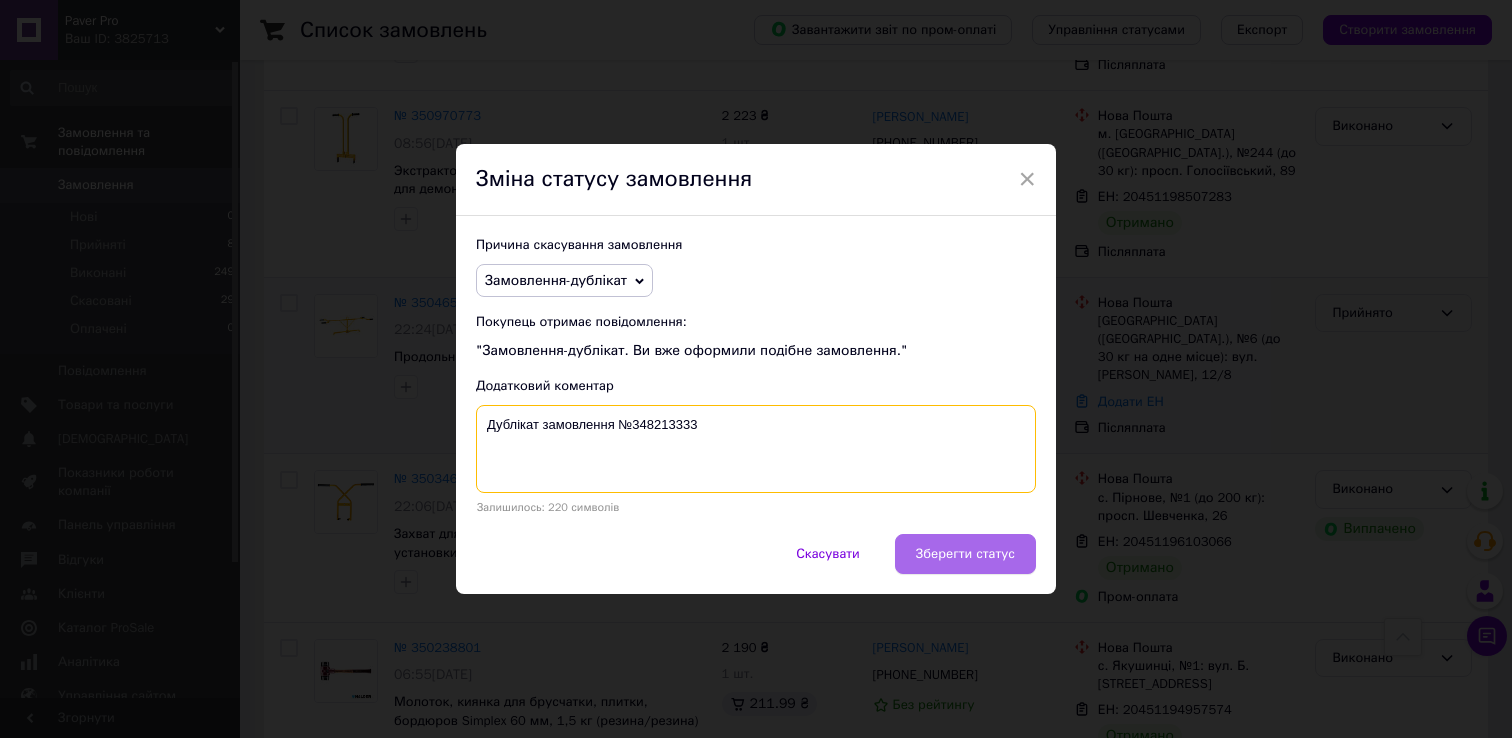 type on "Дублікат замовлення №348213333" 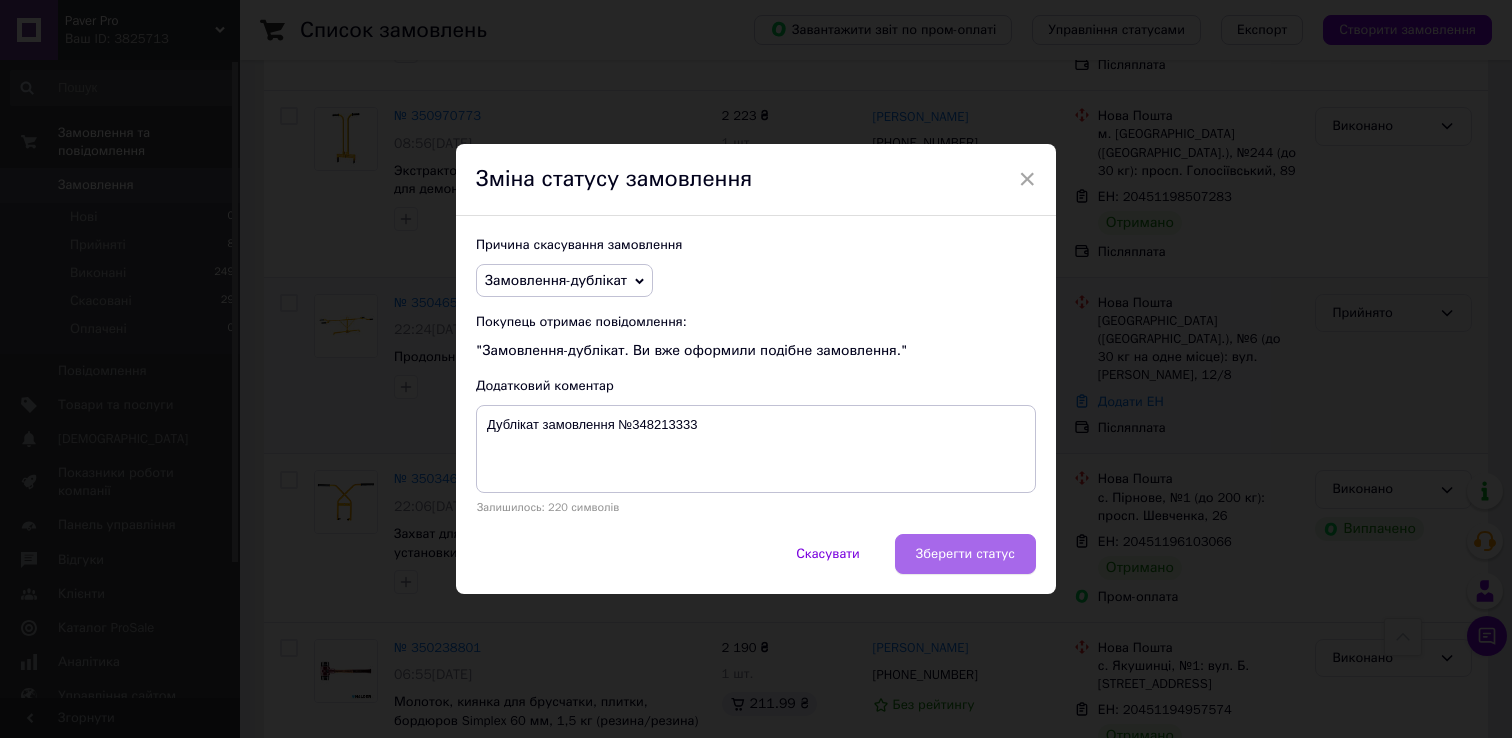 click on "Зберегти статус" at bounding box center (965, 554) 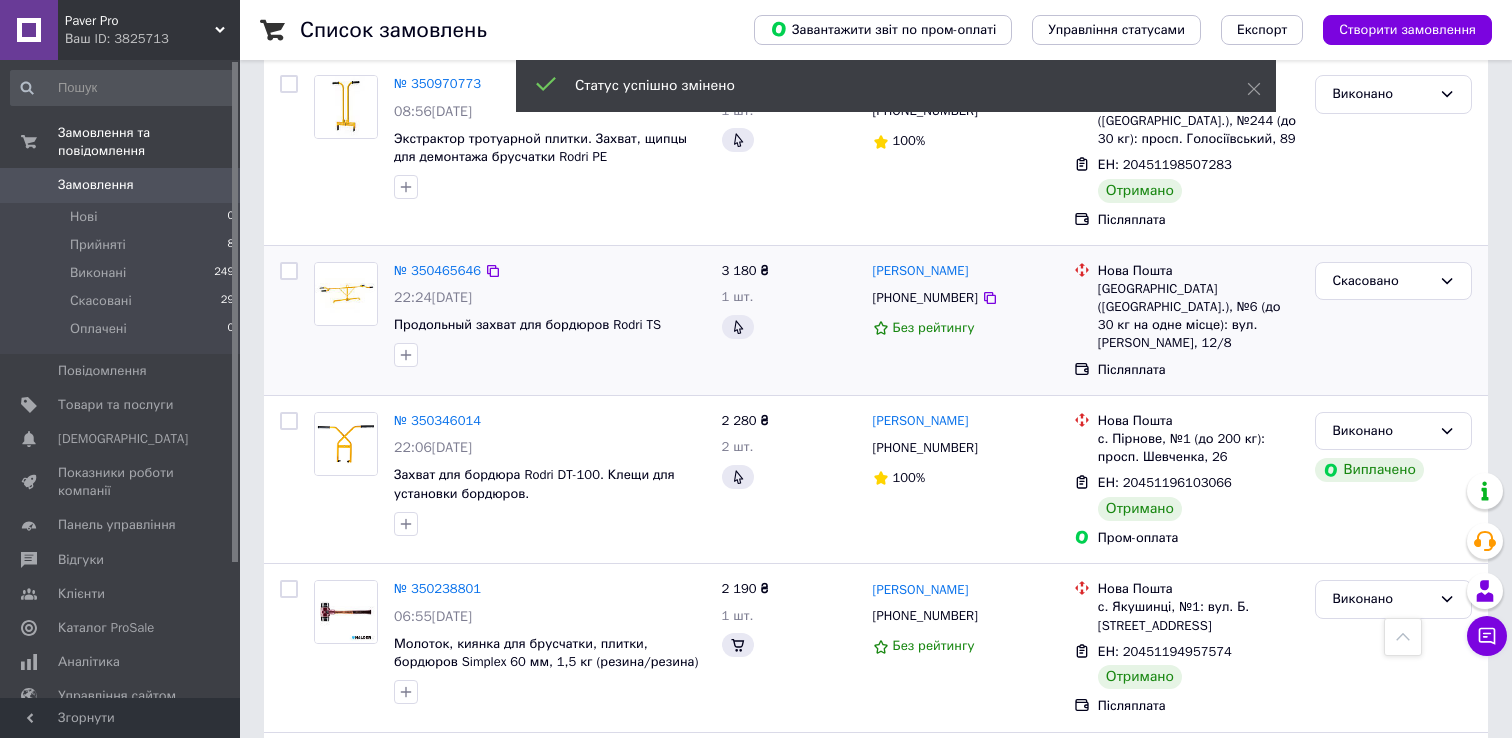 scroll, scrollTop: 1357, scrollLeft: 0, axis: vertical 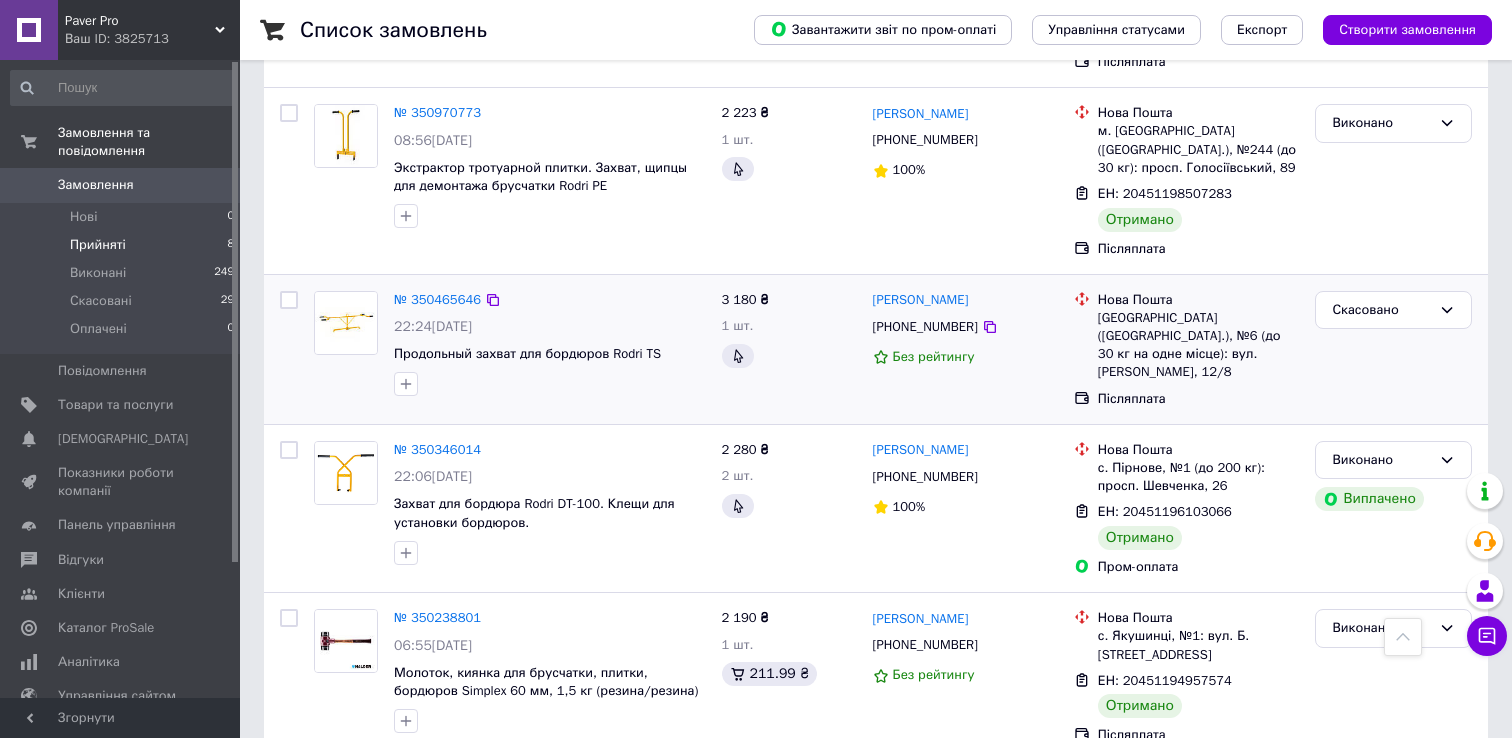 click on "Прийняті" at bounding box center (98, 245) 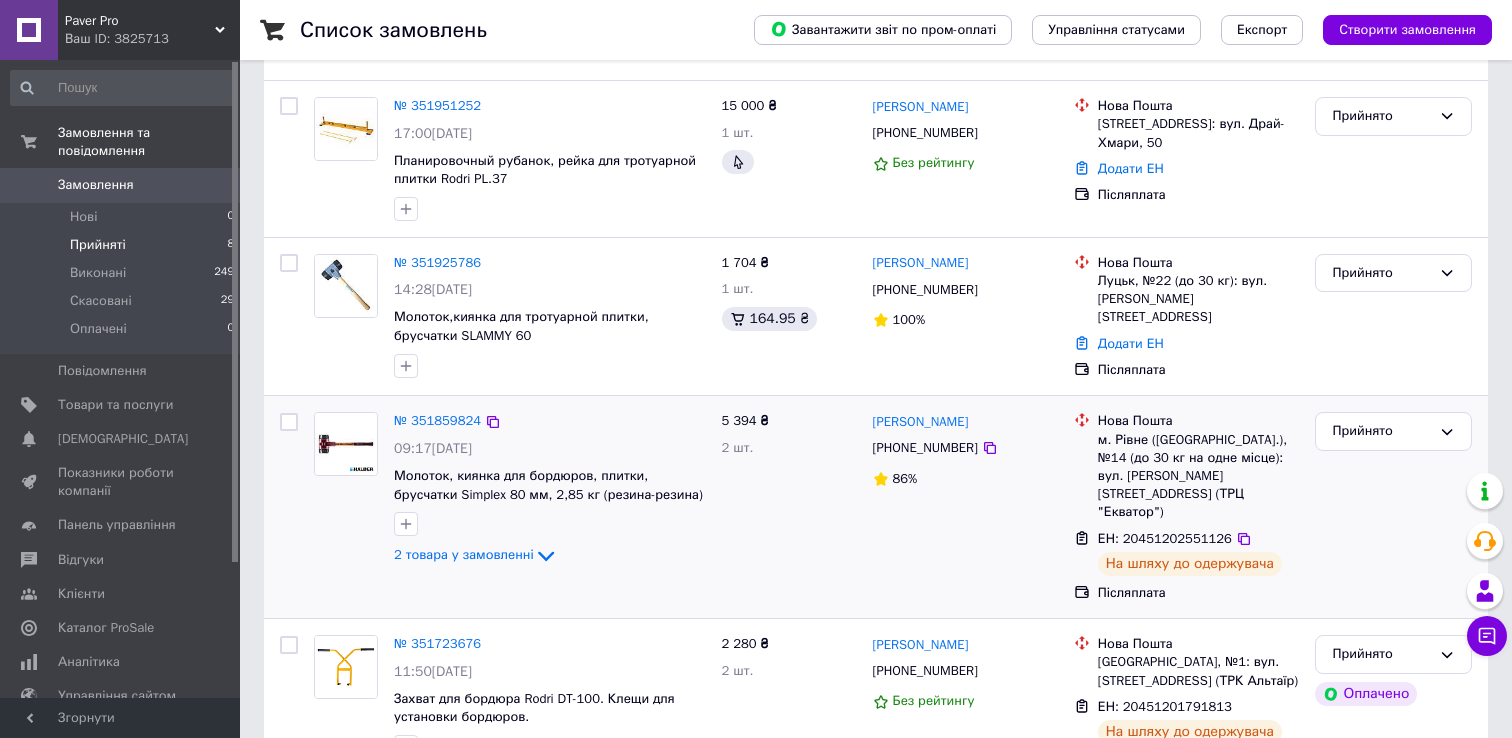 scroll, scrollTop: 236, scrollLeft: 0, axis: vertical 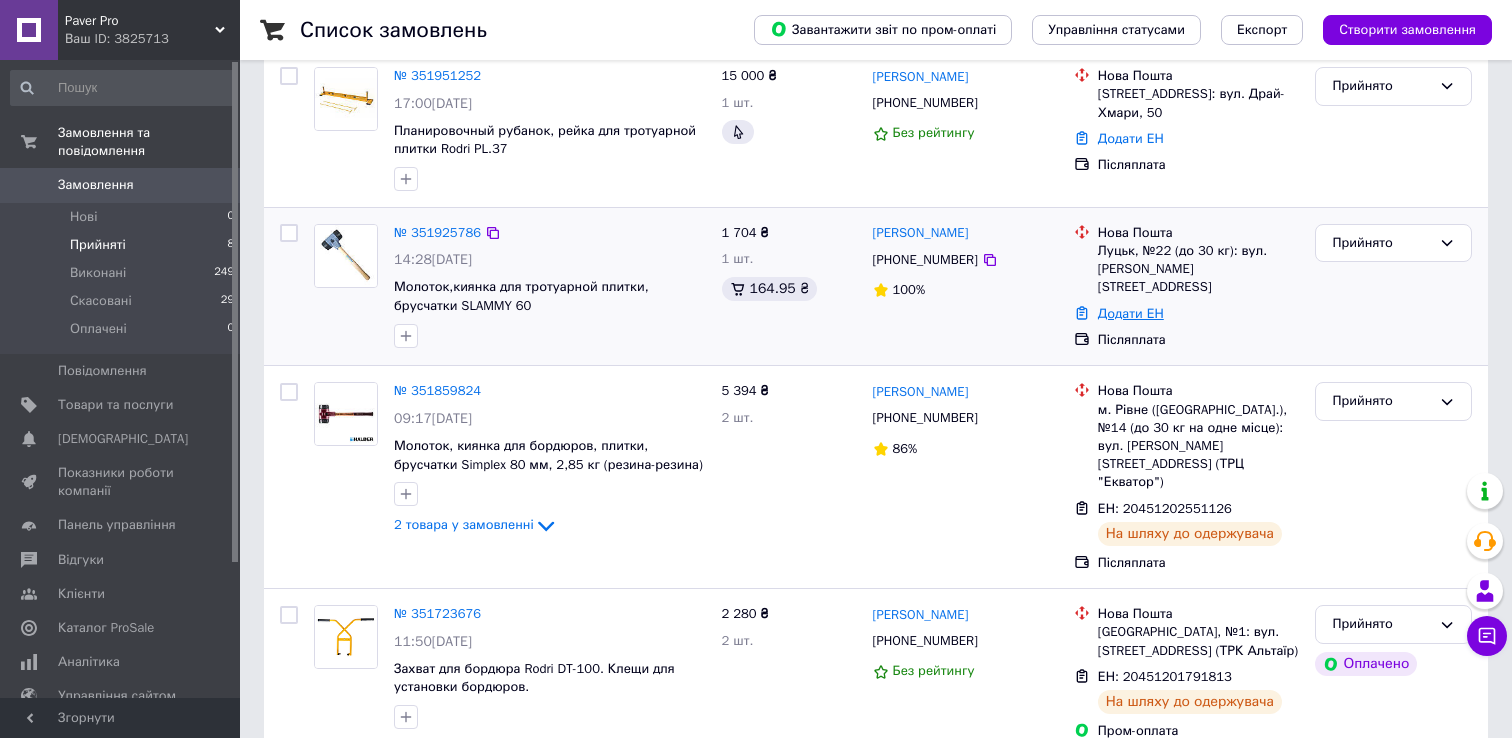 click on "Додати ЕН" at bounding box center [1131, 313] 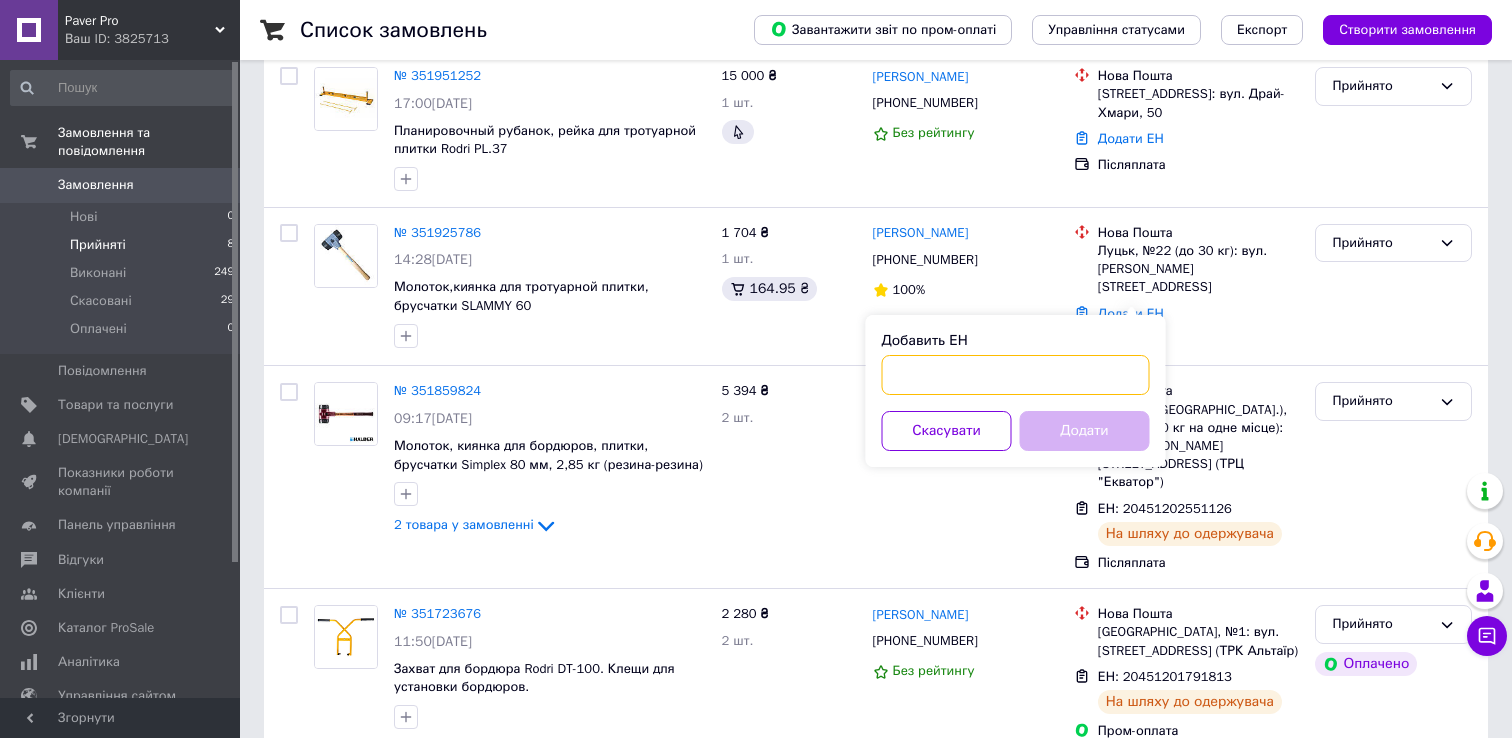 click on "Добавить ЕН" at bounding box center (1016, 375) 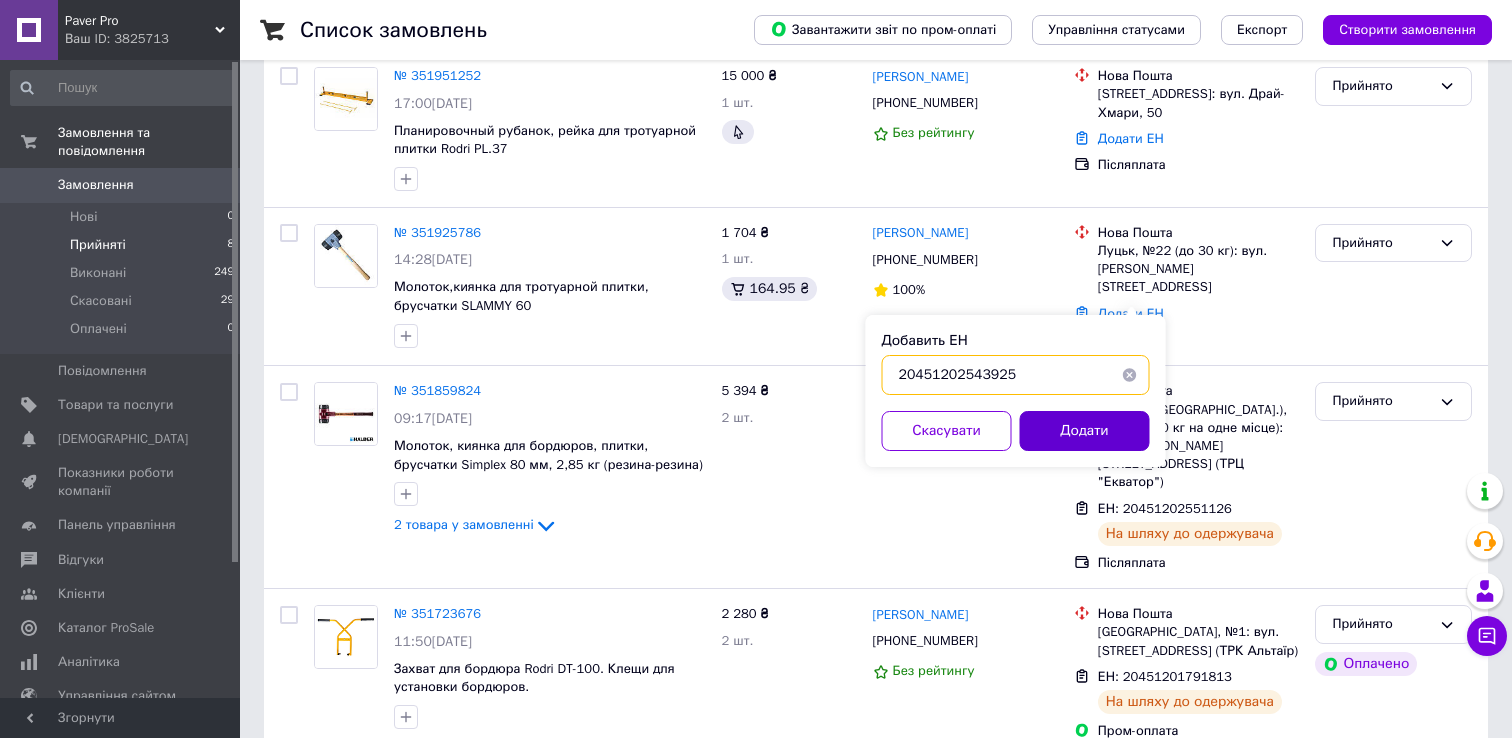 type on "20451202543925" 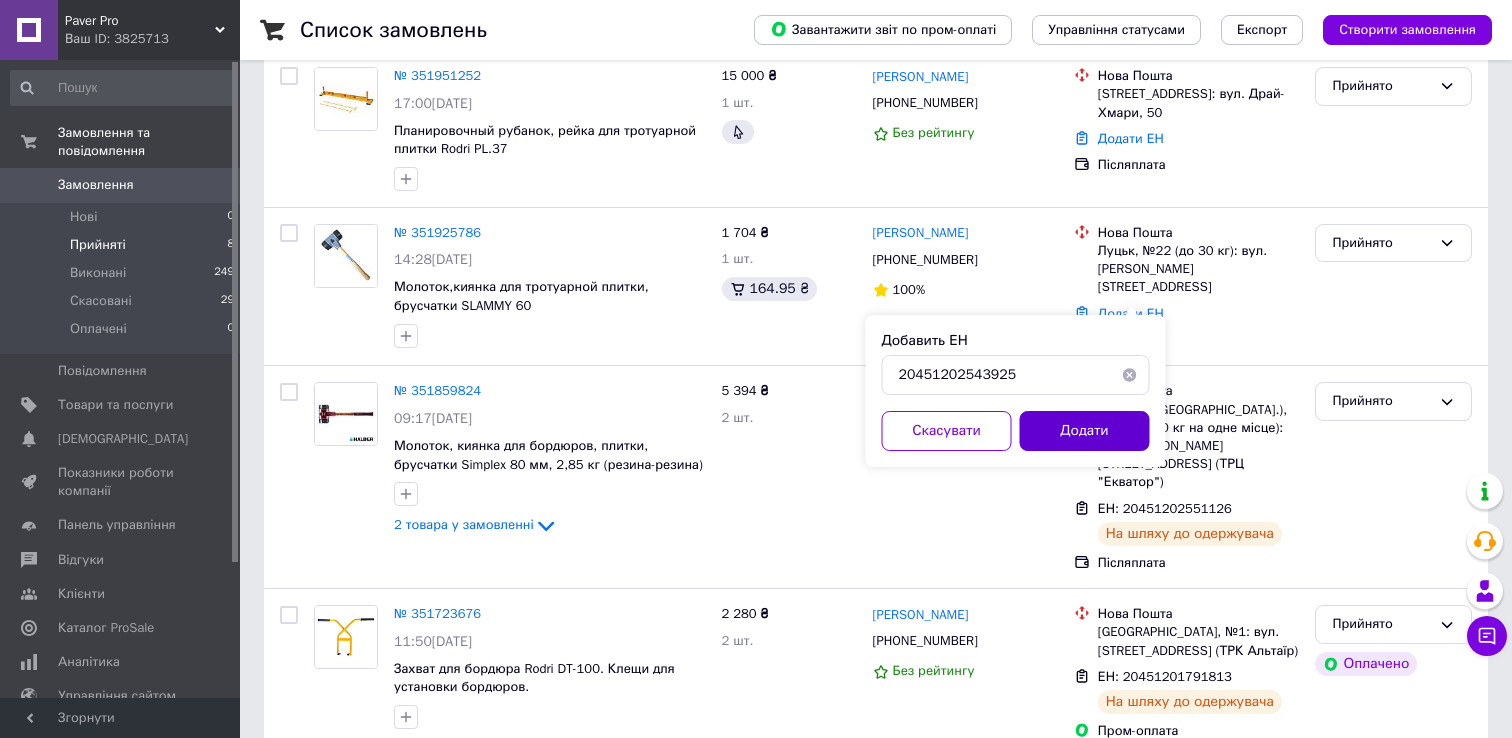 click on "Додати" at bounding box center [1085, 431] 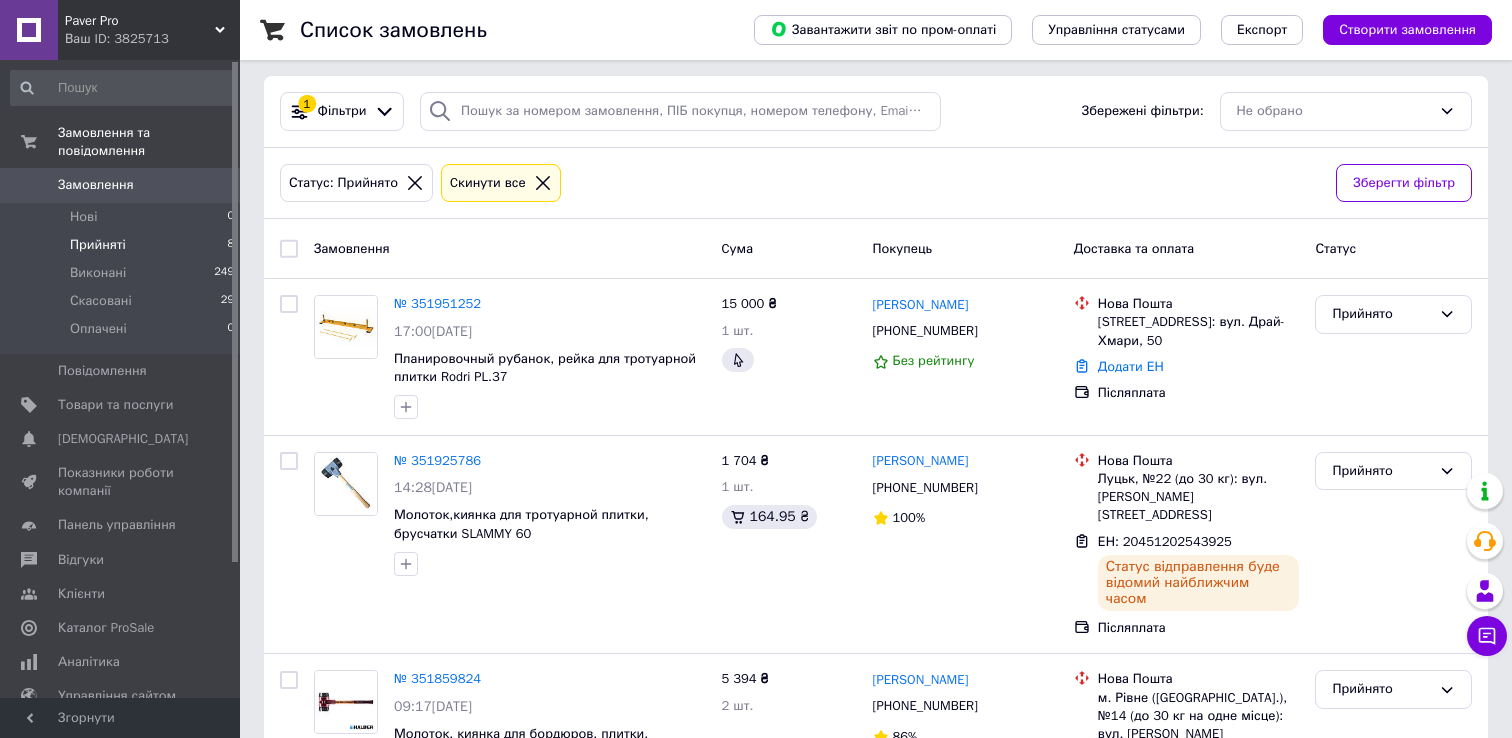 scroll, scrollTop: 7, scrollLeft: 0, axis: vertical 